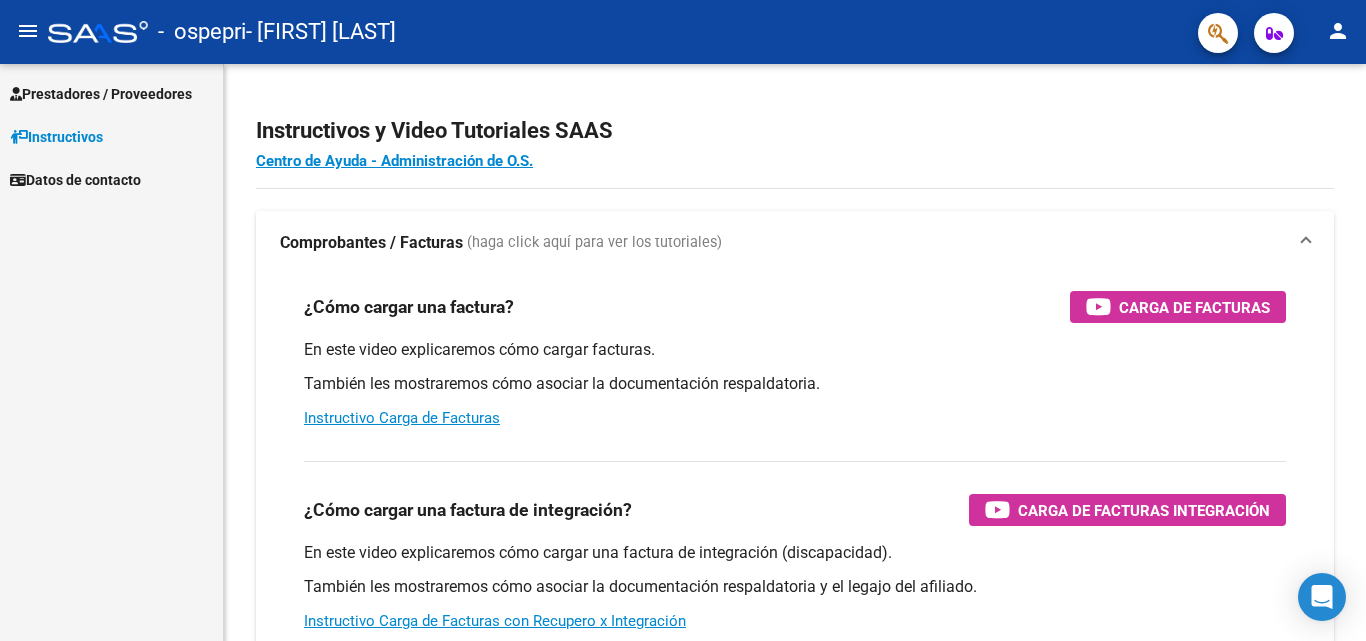 scroll, scrollTop: 0, scrollLeft: 0, axis: both 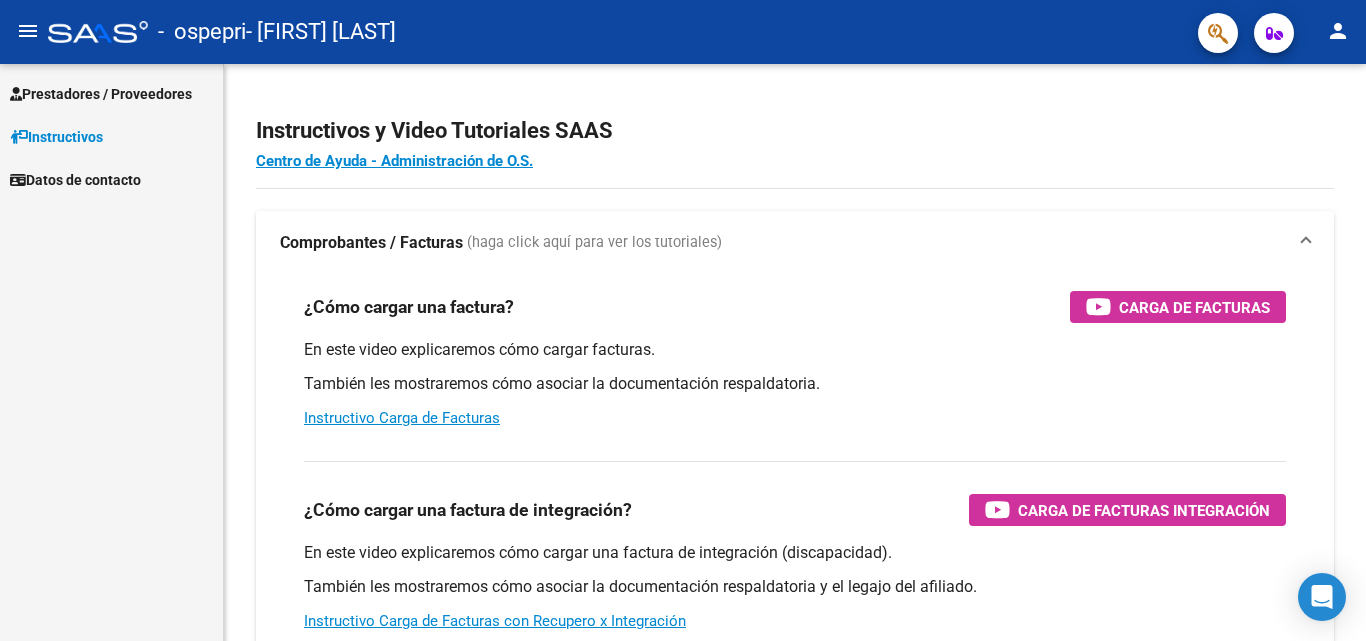 click on "Prestadores / Proveedores" at bounding box center (101, 94) 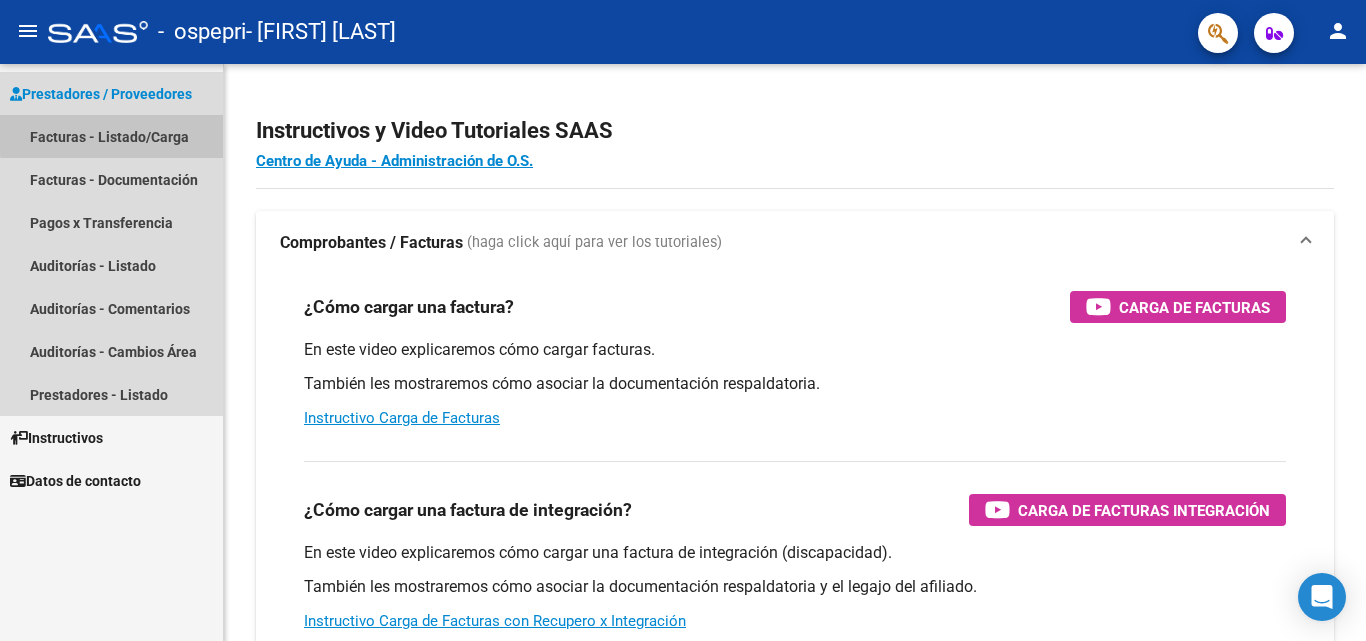 click on "Facturas - Listado/Carga" at bounding box center (111, 136) 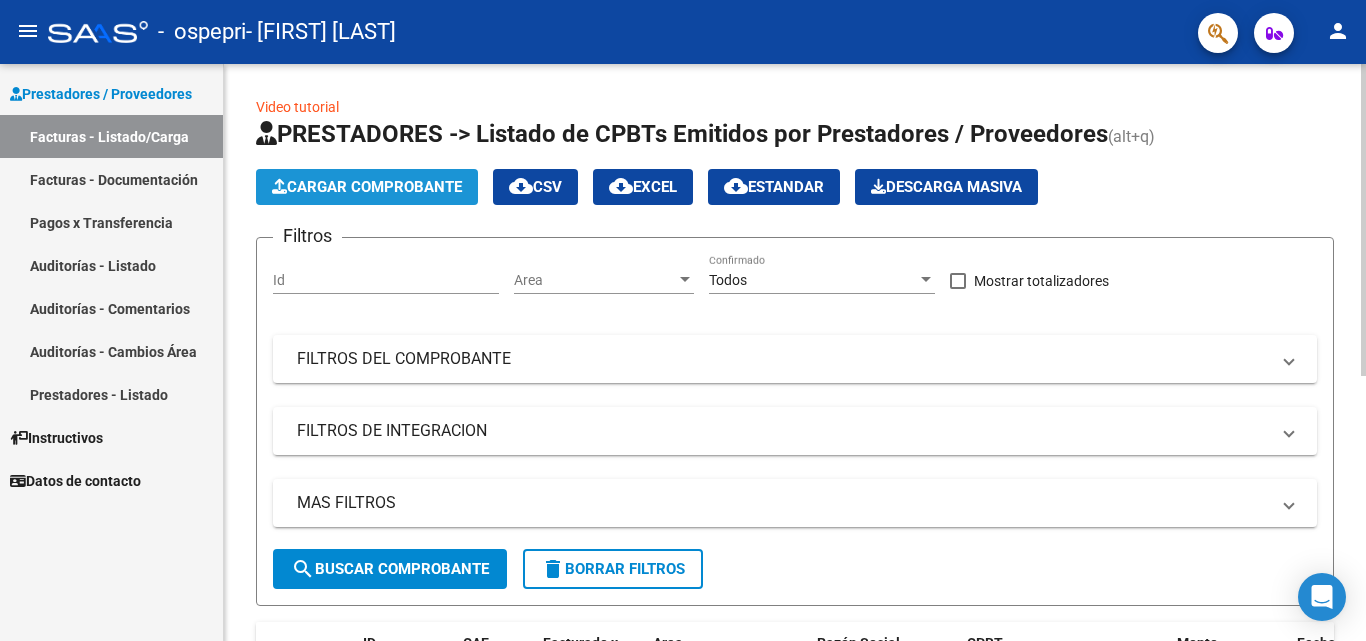 click on "Cargar Comprobante" 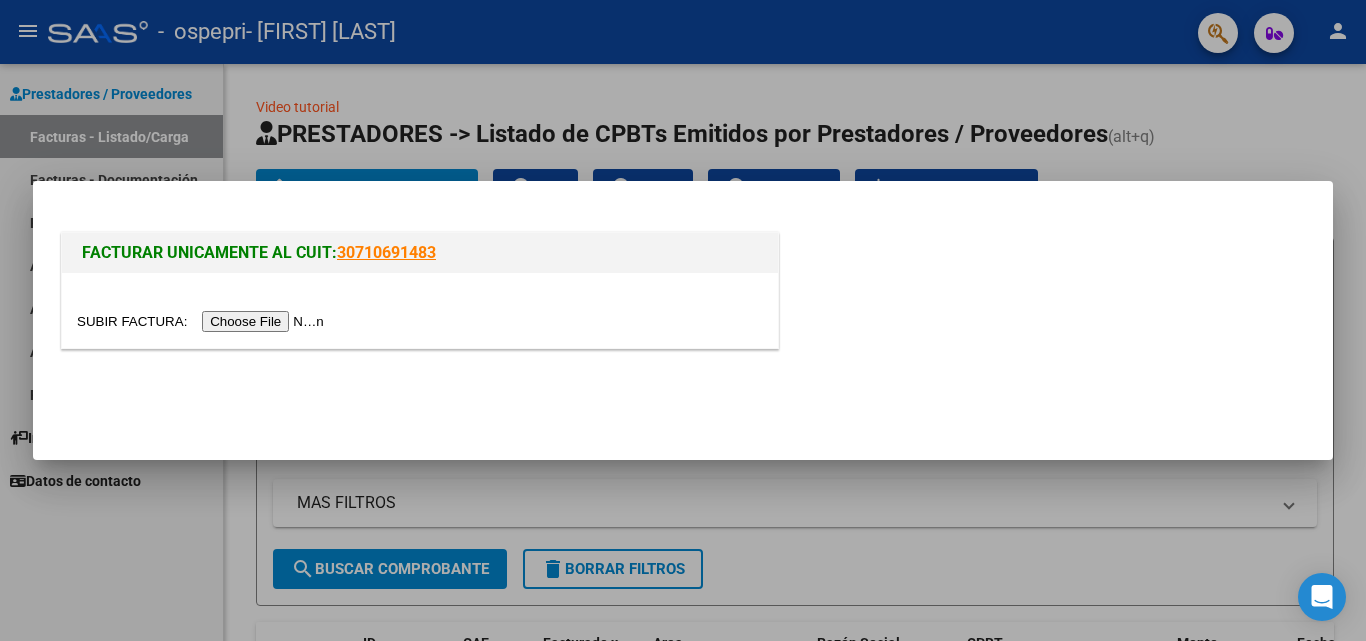 click at bounding box center (683, 320) 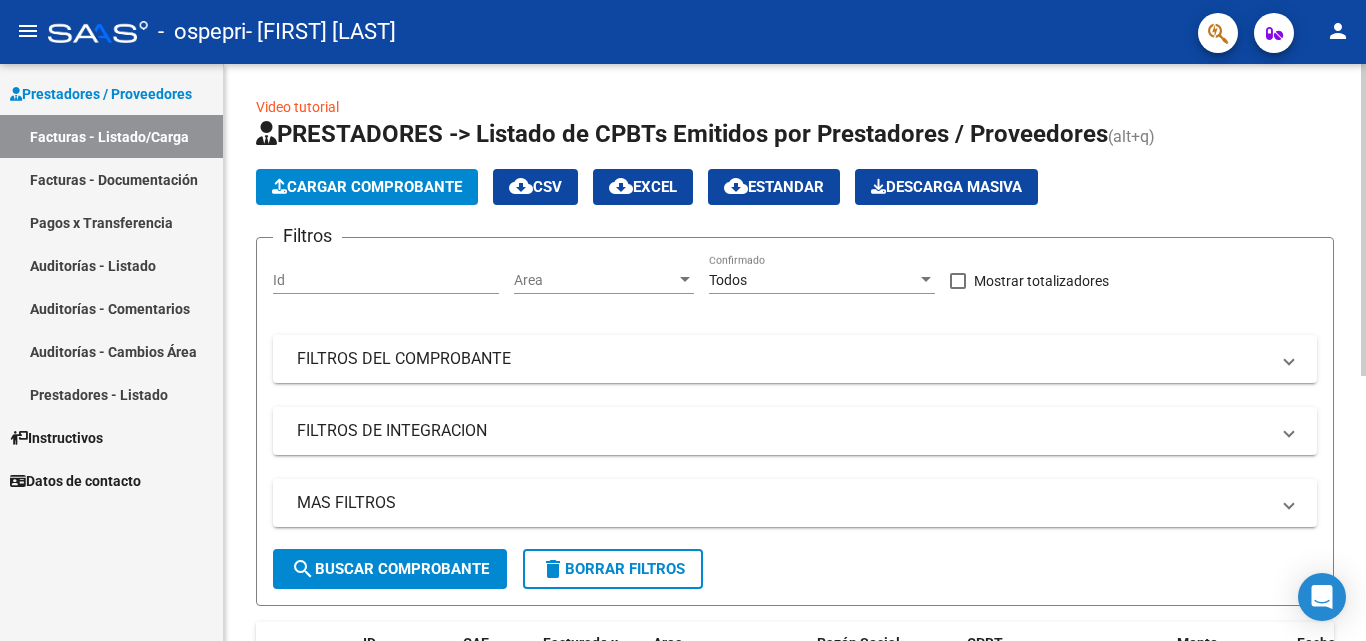 click on "Cargar Comprobante" 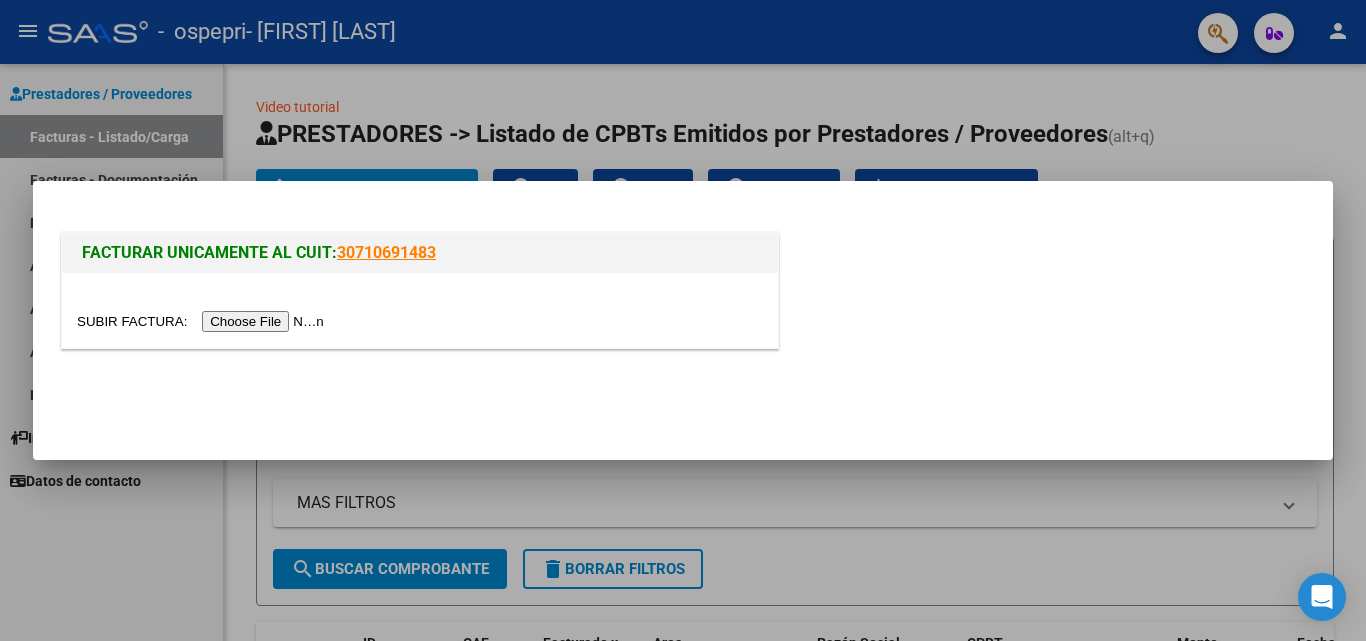 click at bounding box center (203, 321) 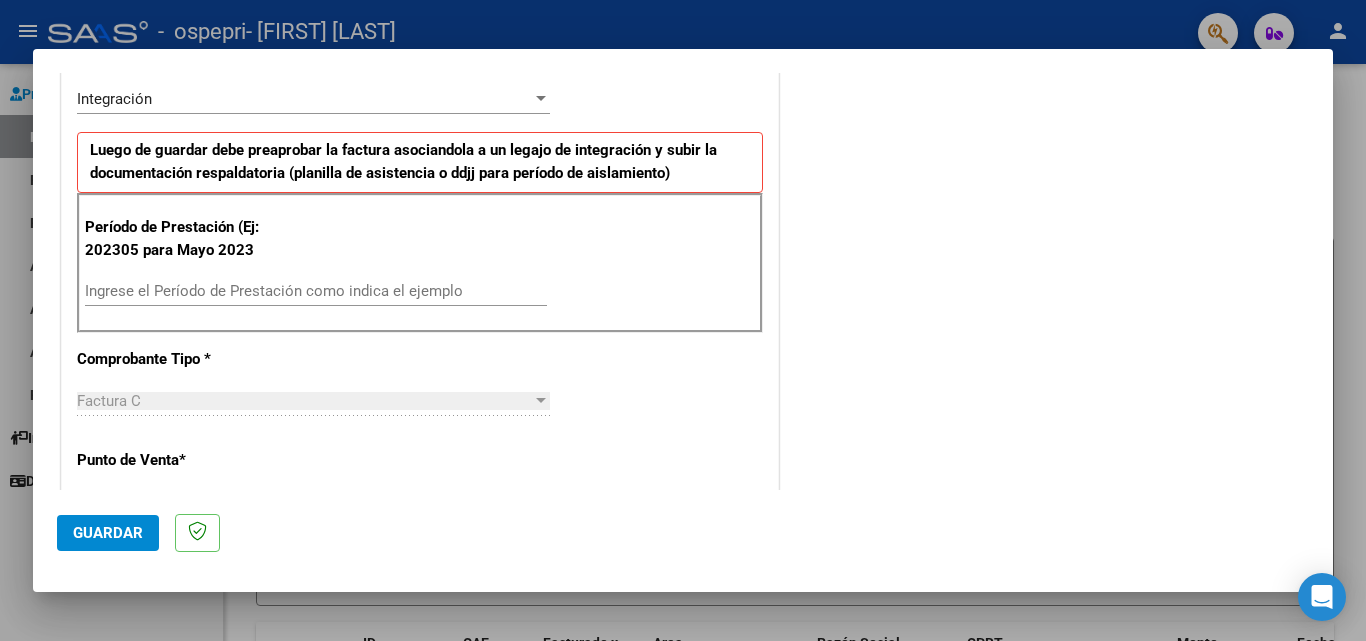 scroll, scrollTop: 483, scrollLeft: 0, axis: vertical 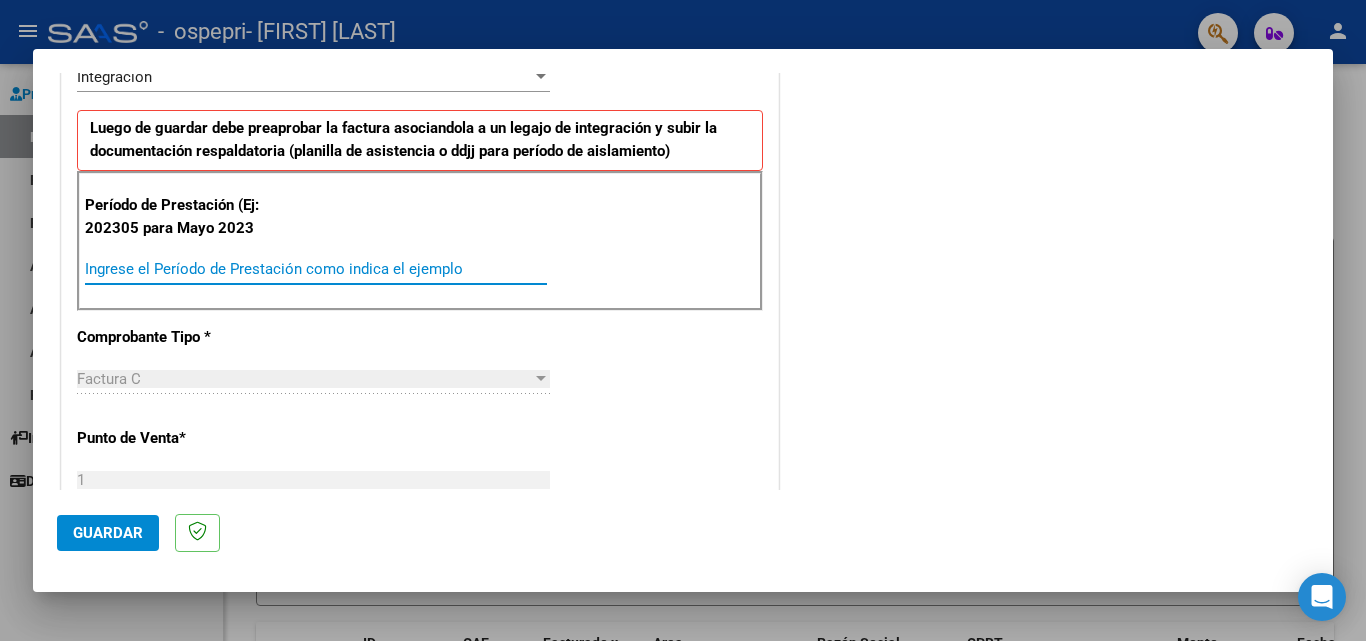 click on "Ingrese el Período de Prestación como indica el ejemplo" at bounding box center [316, 269] 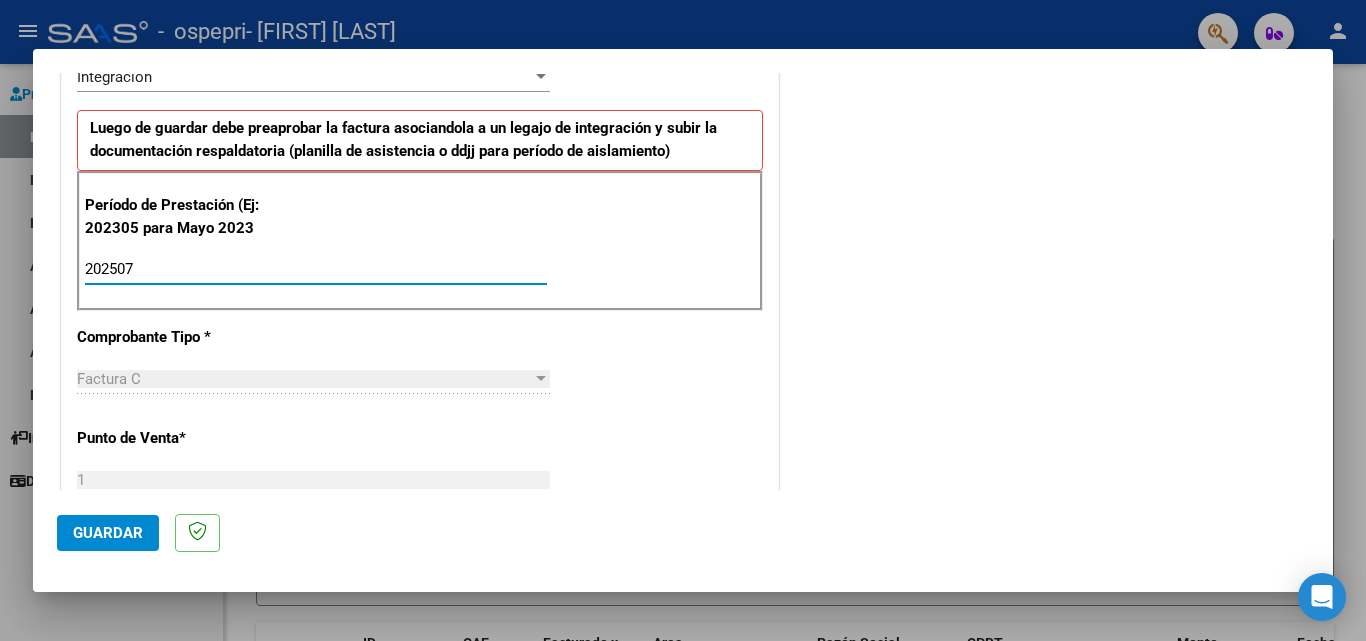 type on "202507" 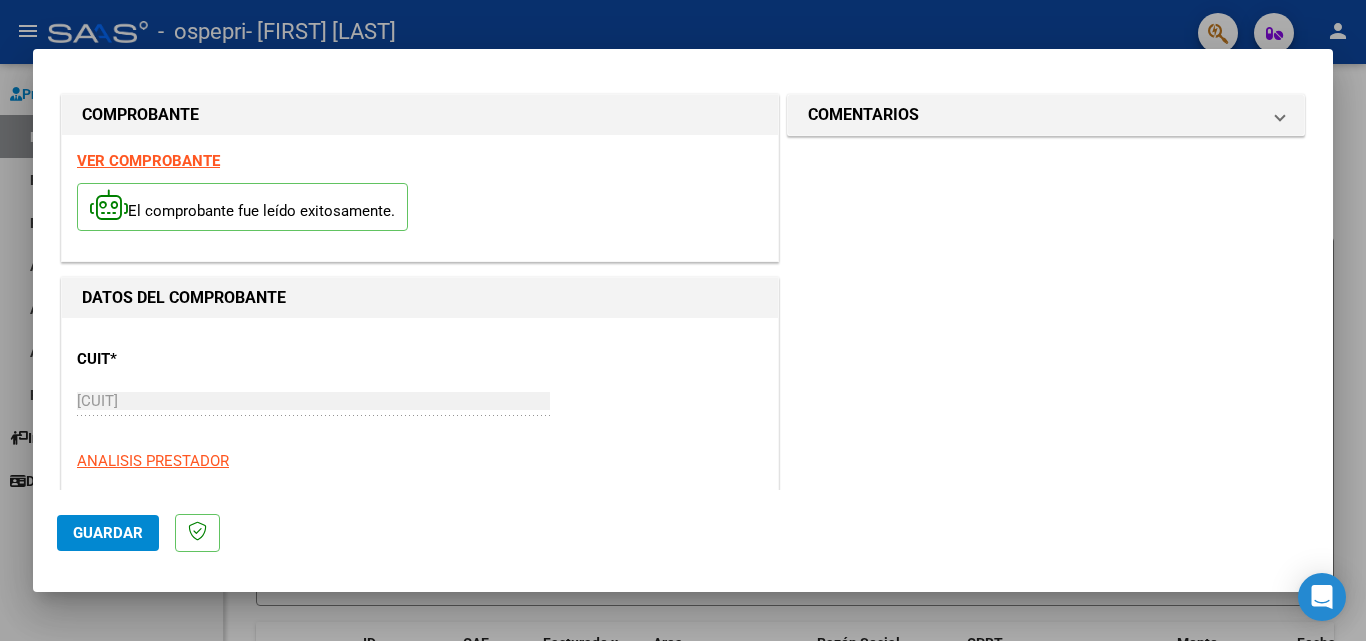 scroll, scrollTop: 0, scrollLeft: 0, axis: both 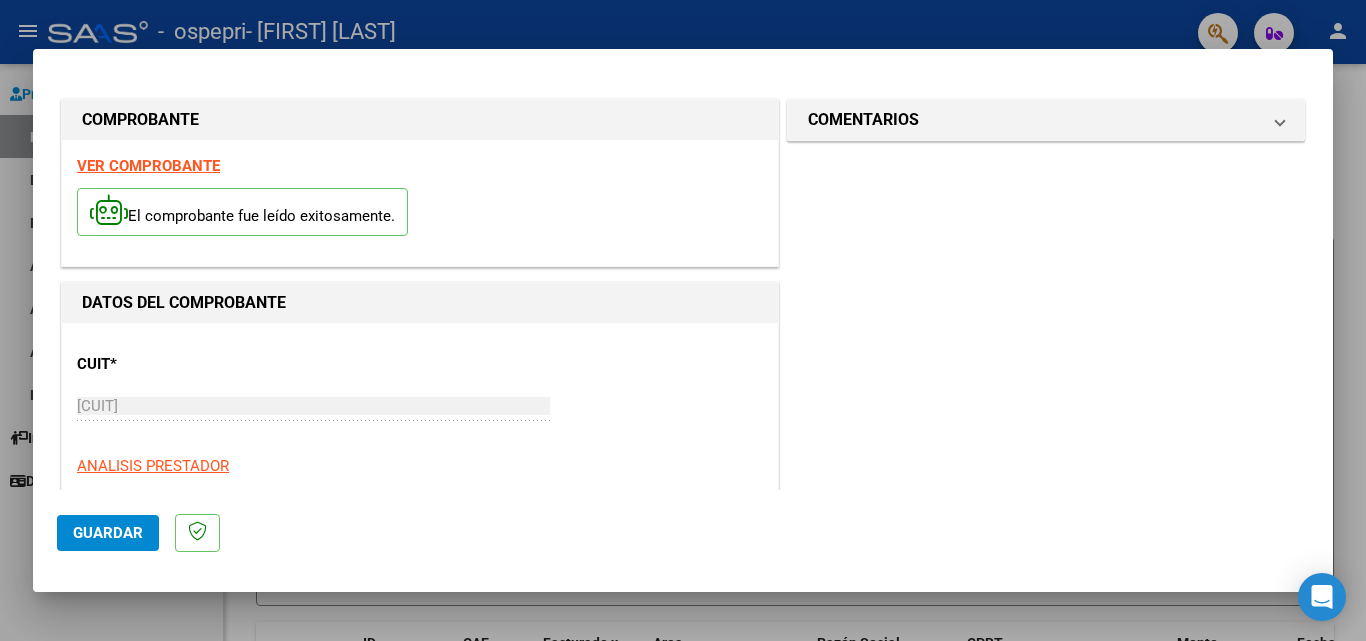click on "Guardar" 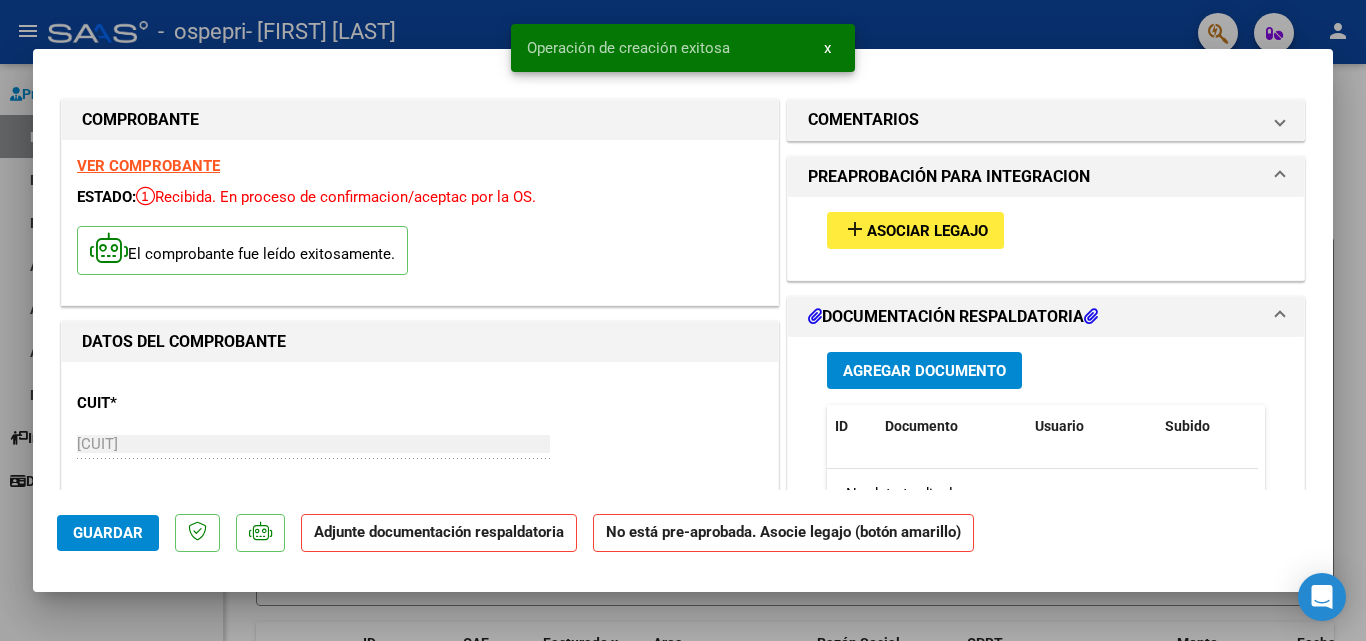 click on "Asociar Legajo" at bounding box center (927, 231) 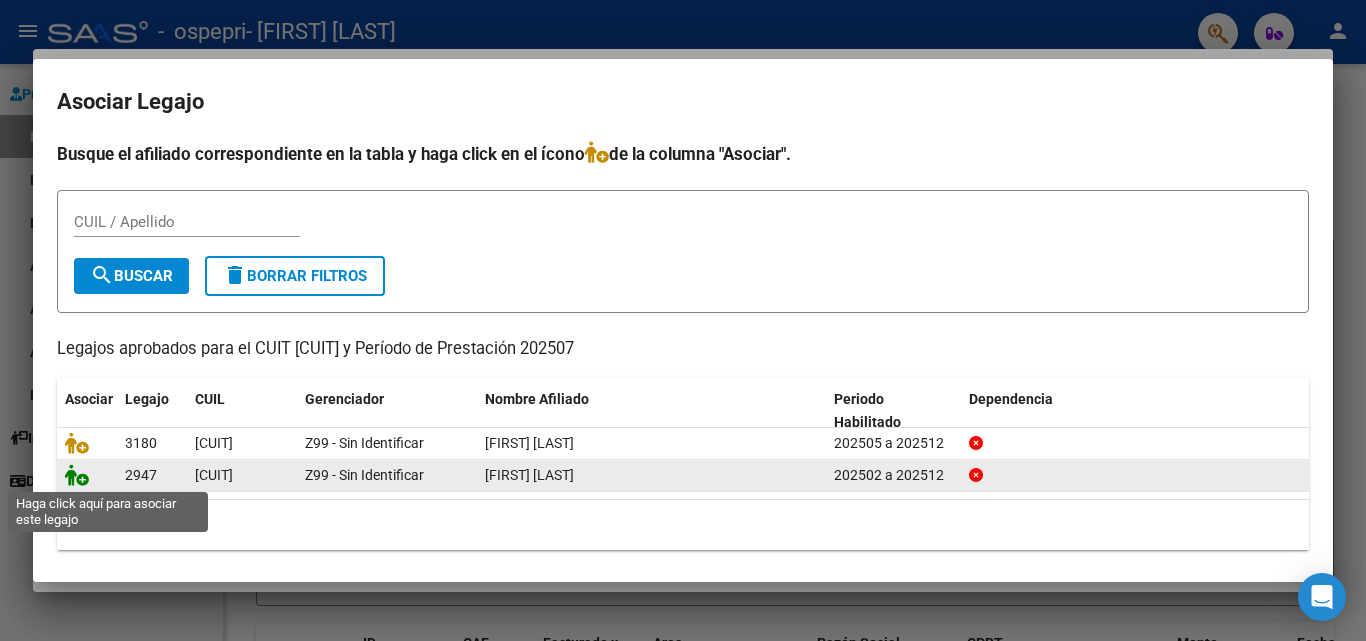 click 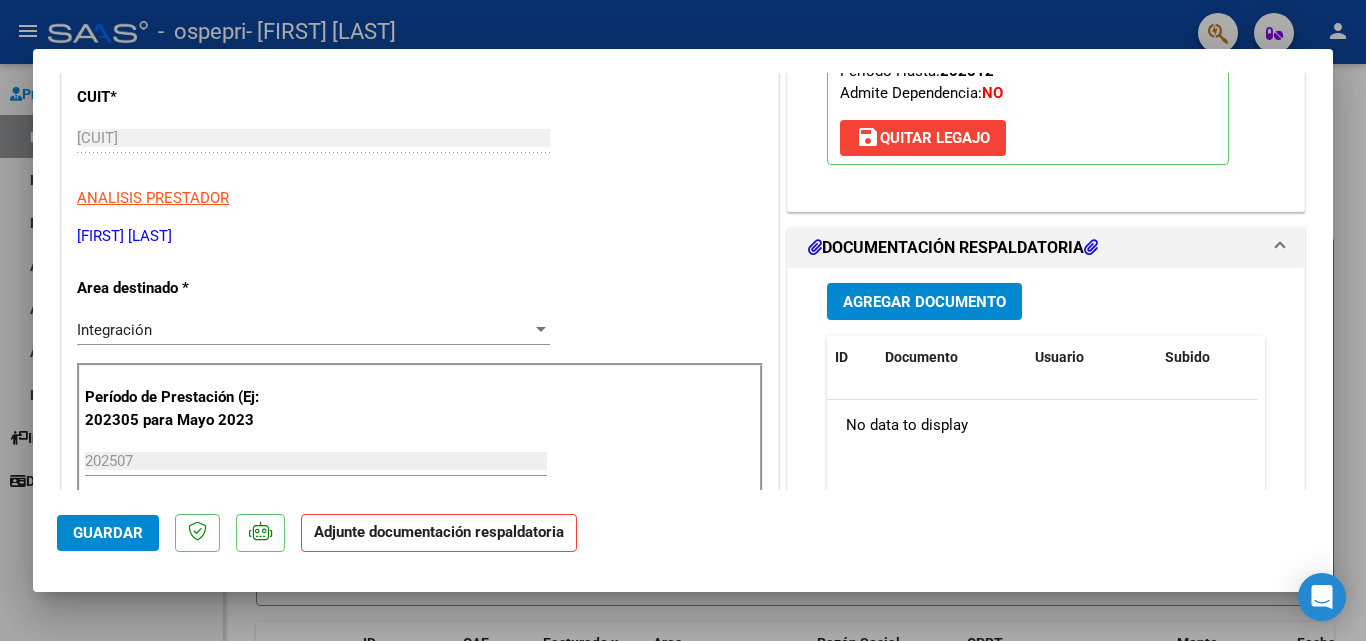 scroll, scrollTop: 315, scrollLeft: 0, axis: vertical 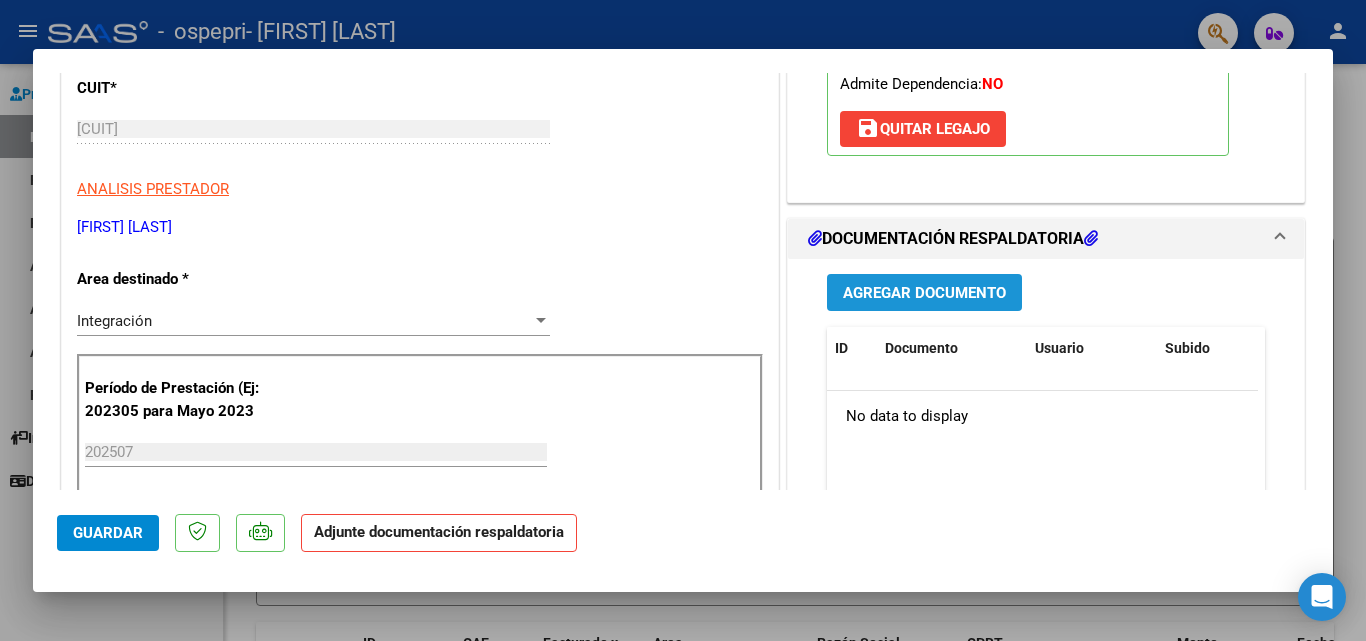 click on "Agregar Documento" at bounding box center (924, 293) 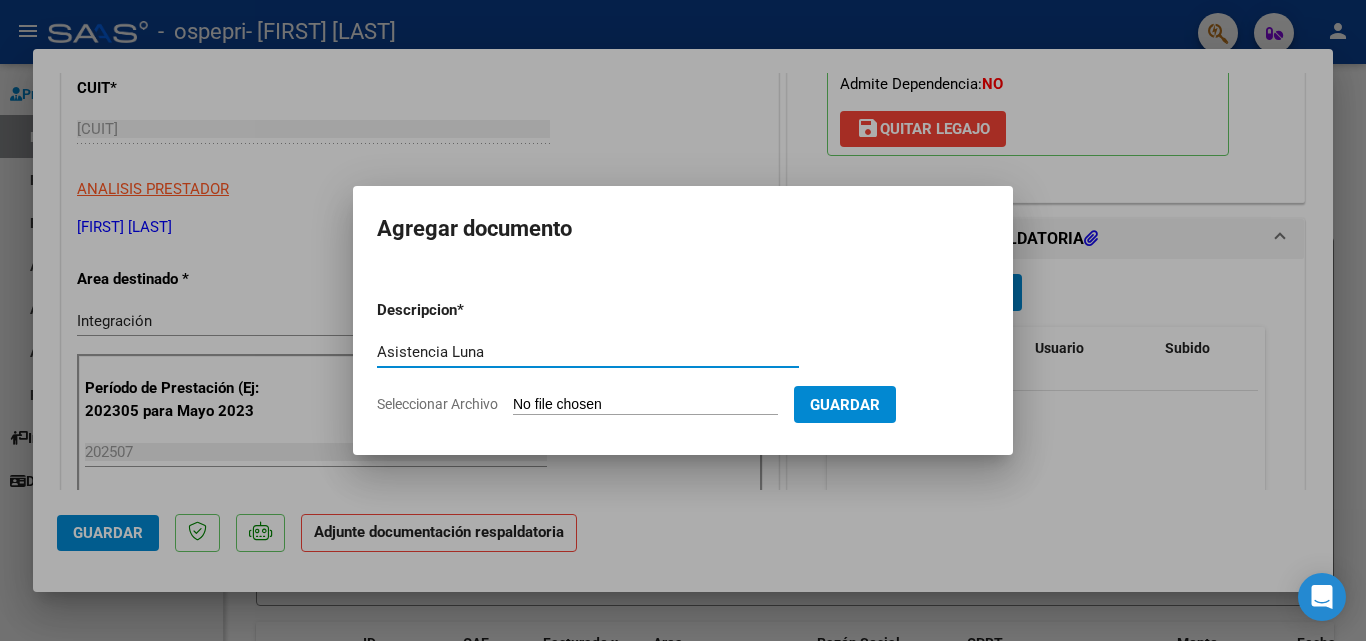 type on "Asistencia Luna" 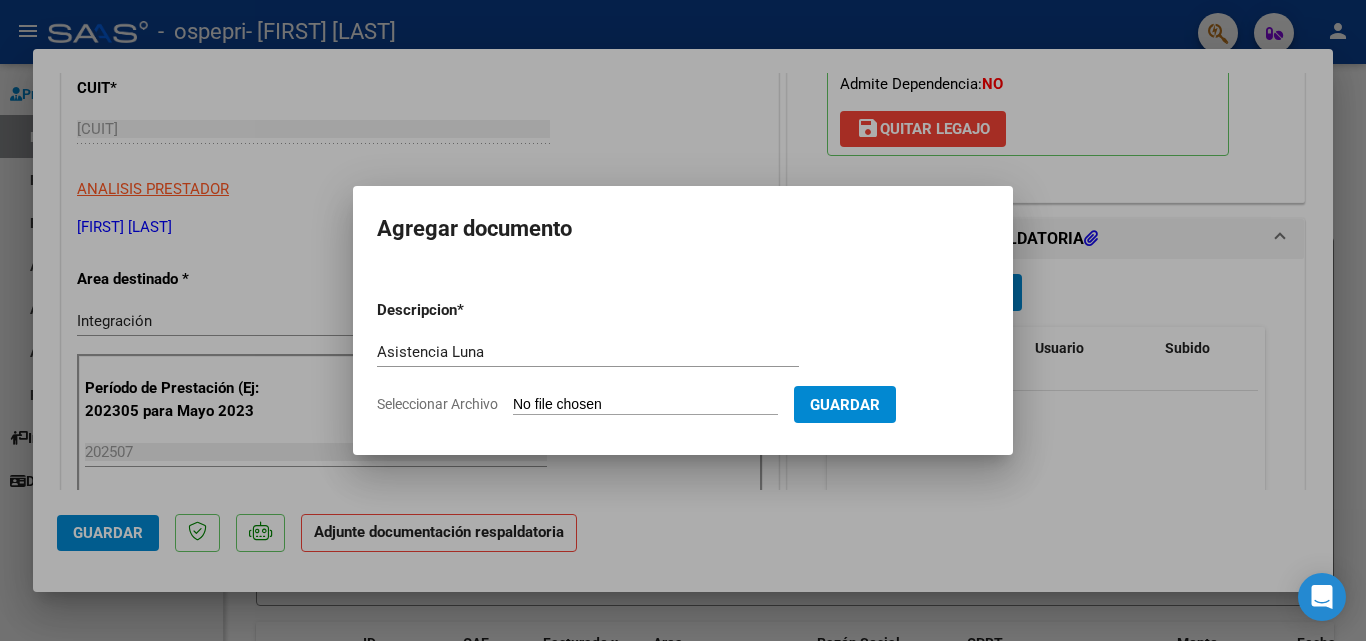click on "Seleccionar Archivo" at bounding box center (645, 405) 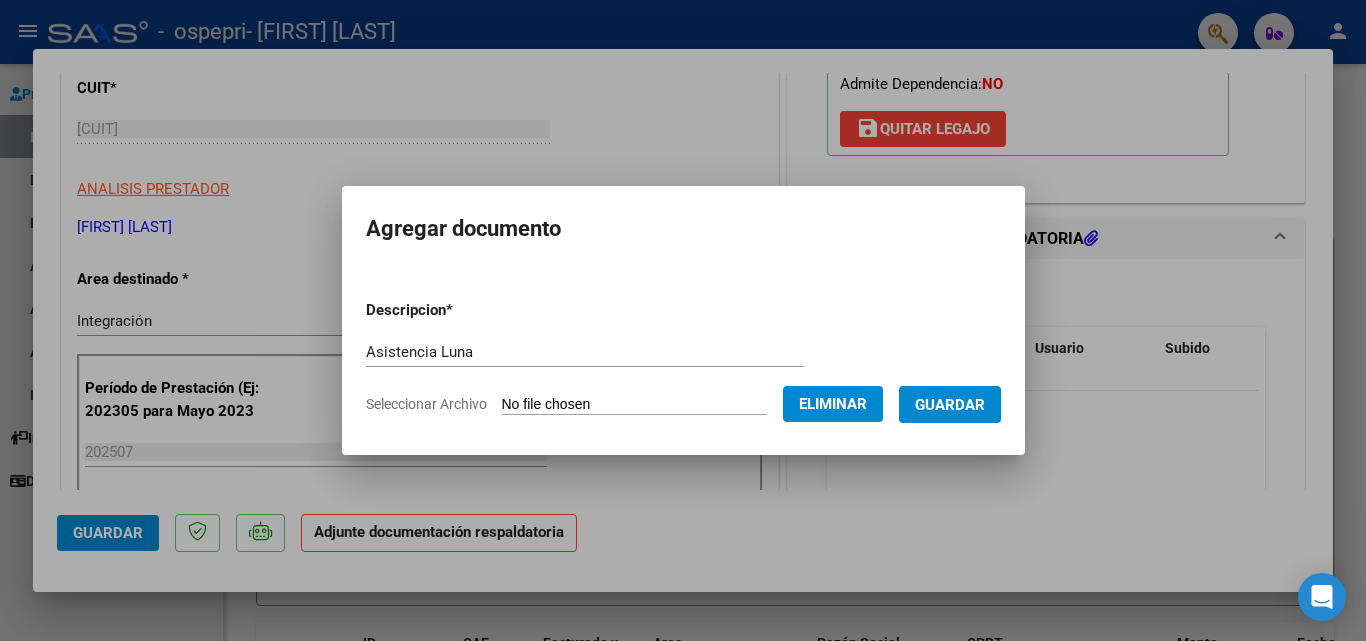 click on "Guardar" at bounding box center (950, 404) 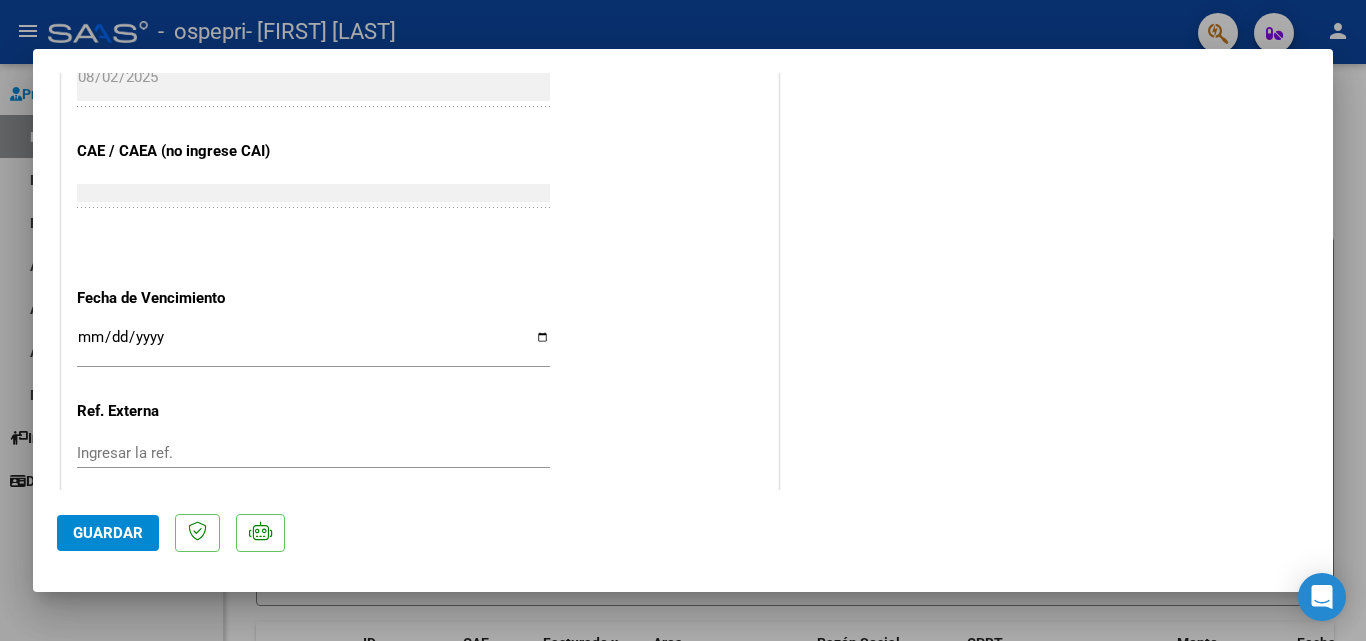 scroll, scrollTop: 1260, scrollLeft: 0, axis: vertical 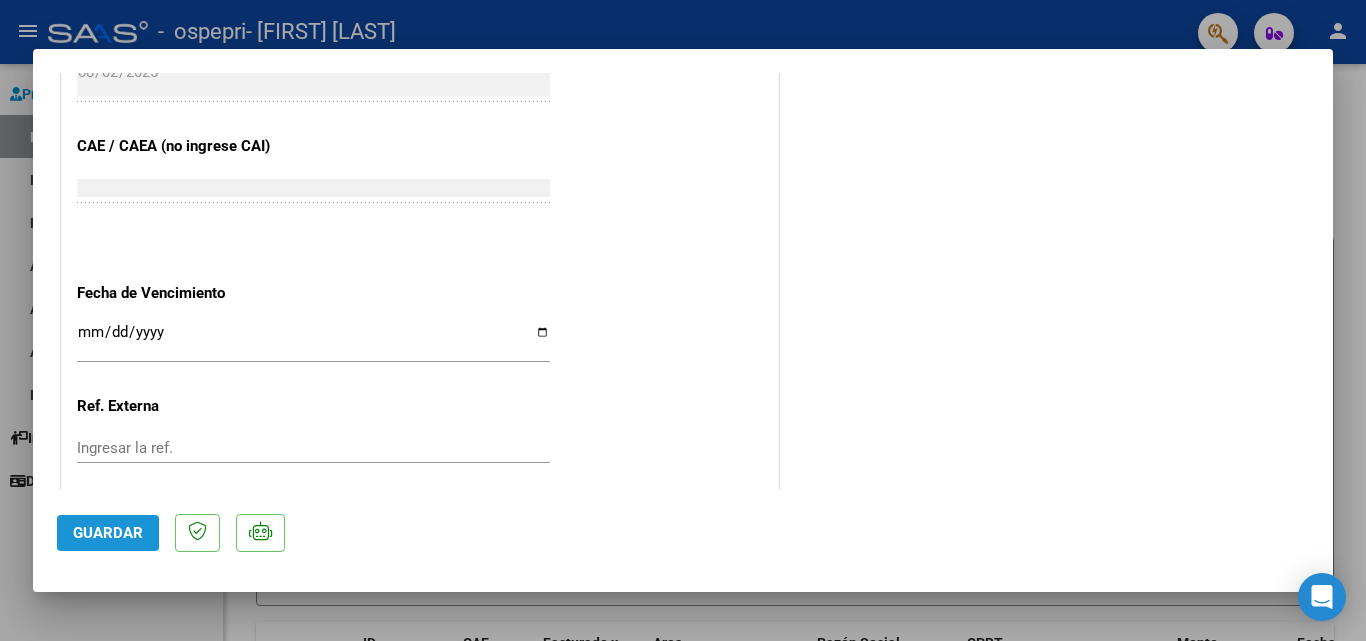 click on "Guardar" 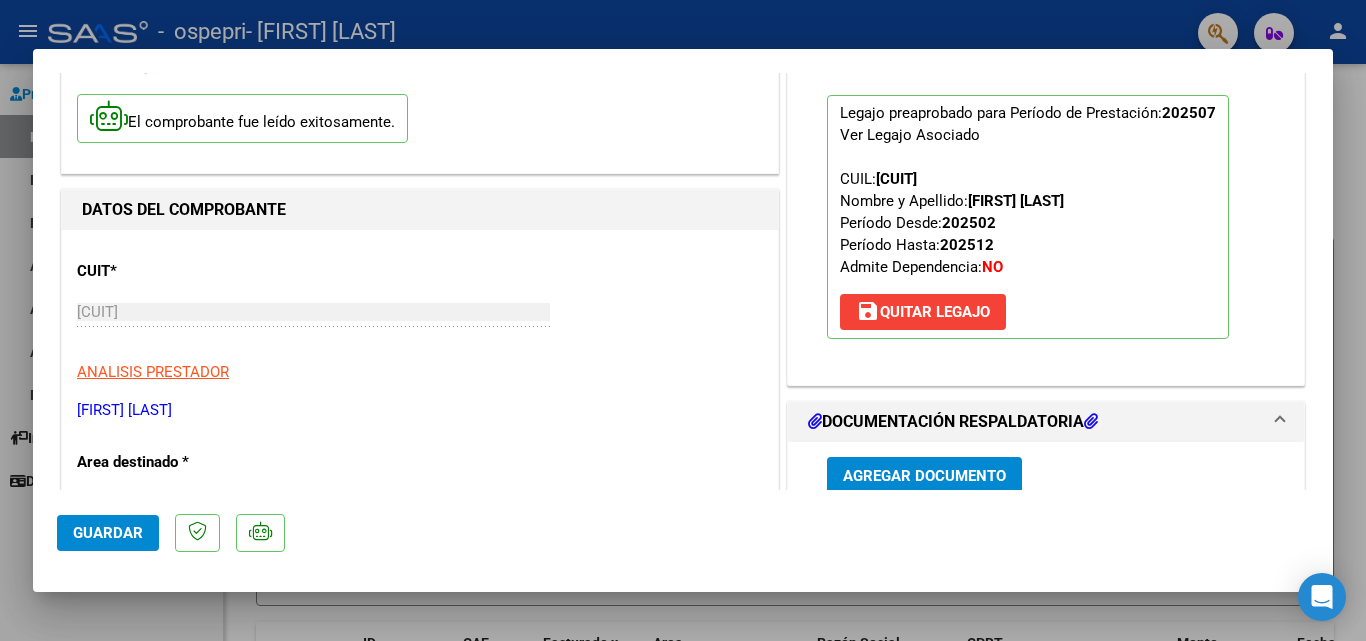 scroll, scrollTop: 0, scrollLeft: 0, axis: both 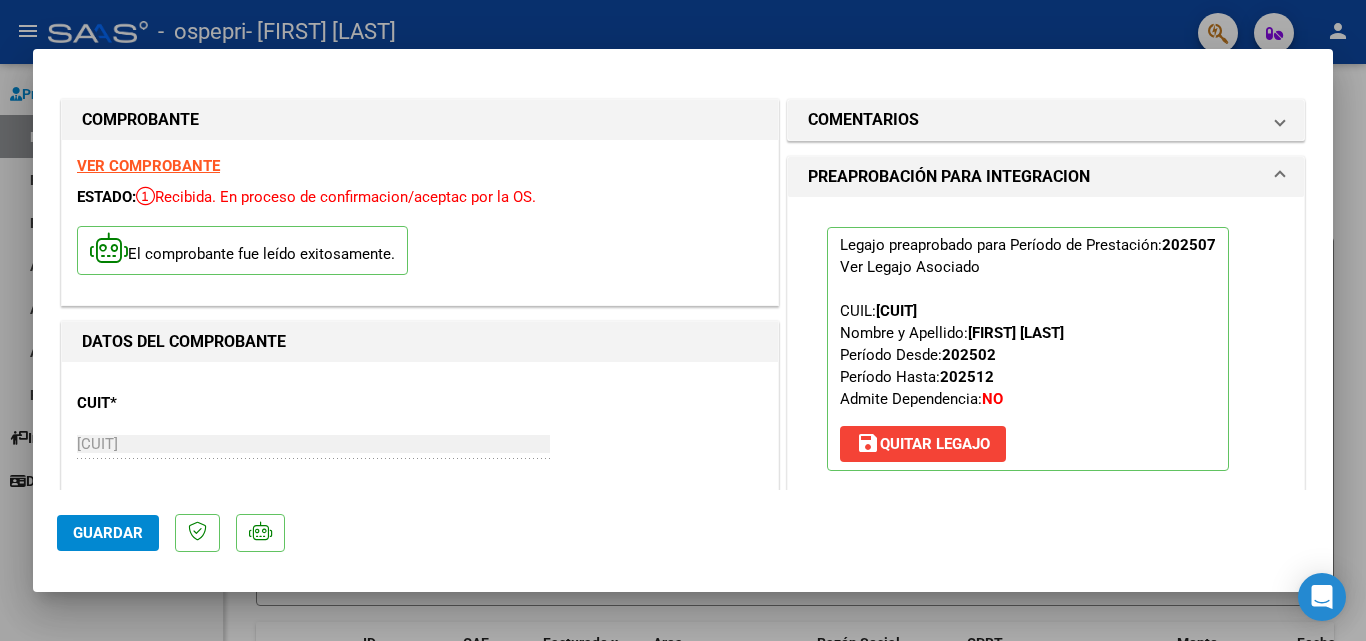 click on "Guardar" 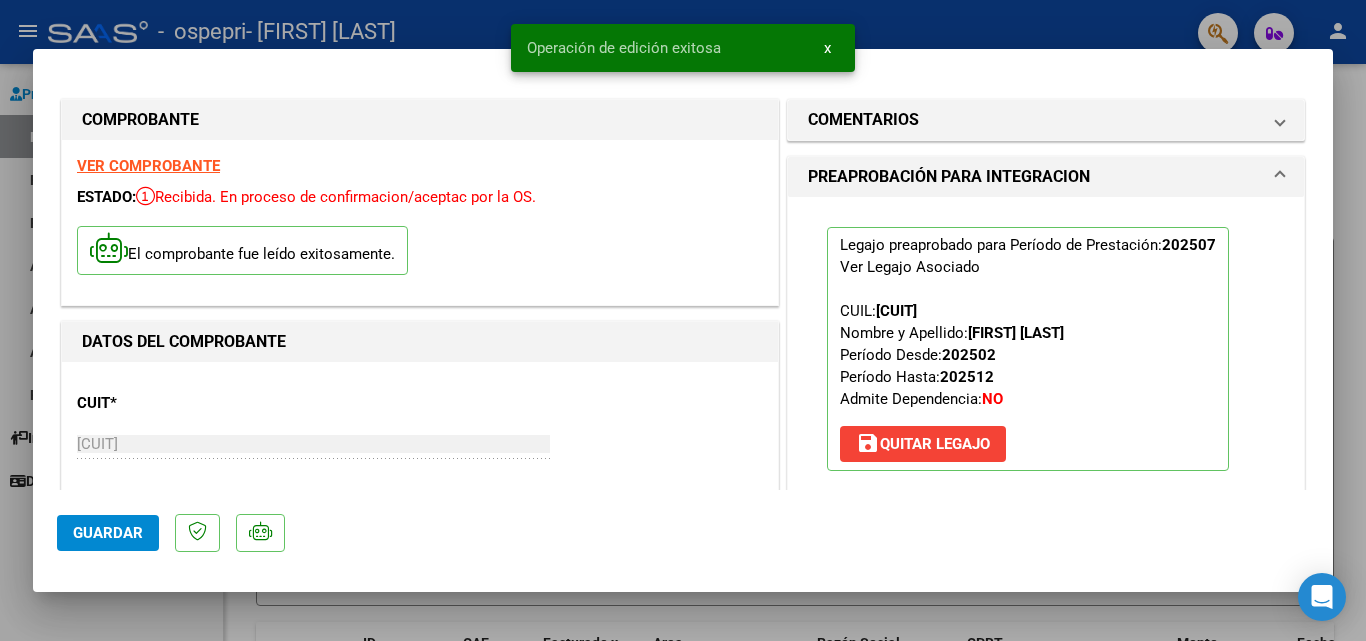 click at bounding box center (683, 320) 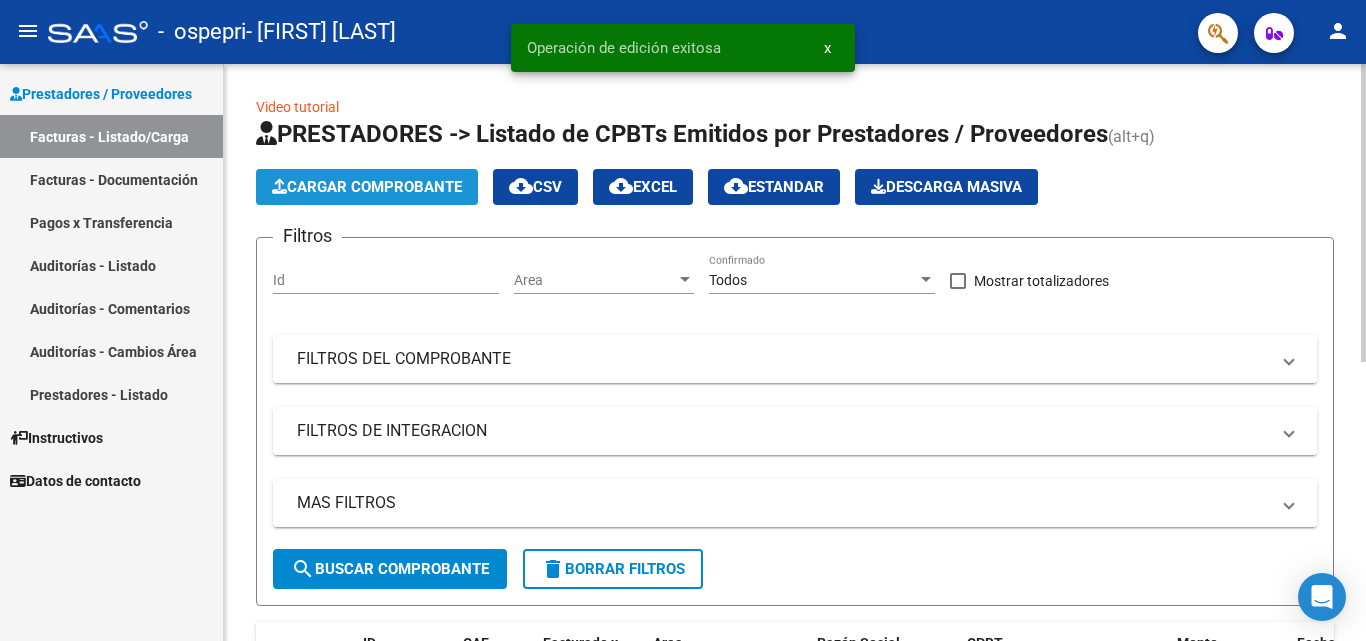 click on "Cargar Comprobante" 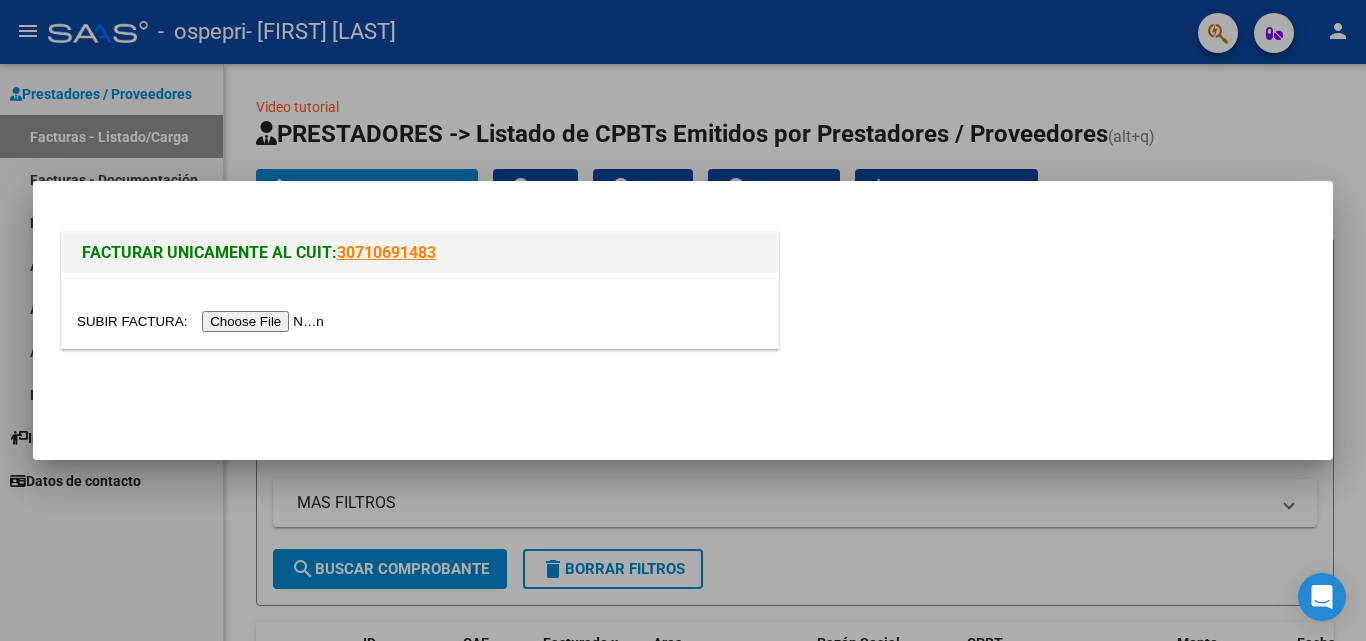 click at bounding box center (203, 321) 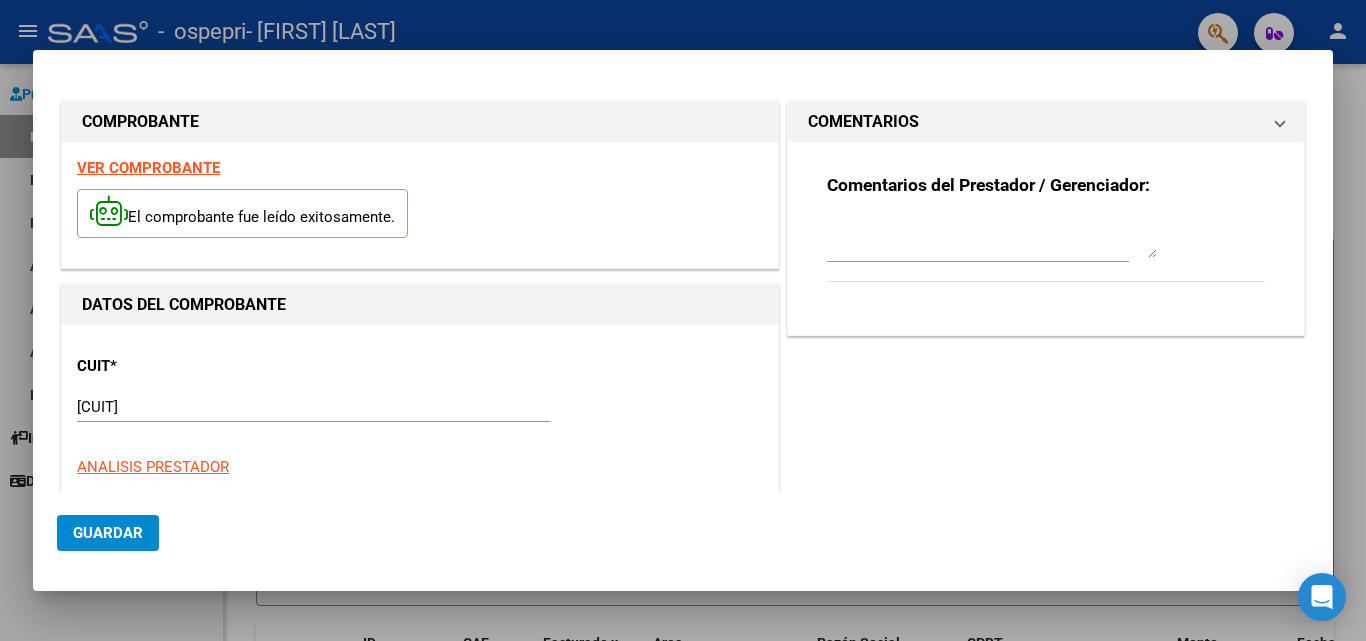 click on "CUIT  *   [CUIT] Ingresar CUIT  ANALISIS PRESTADOR" at bounding box center (420, 409) 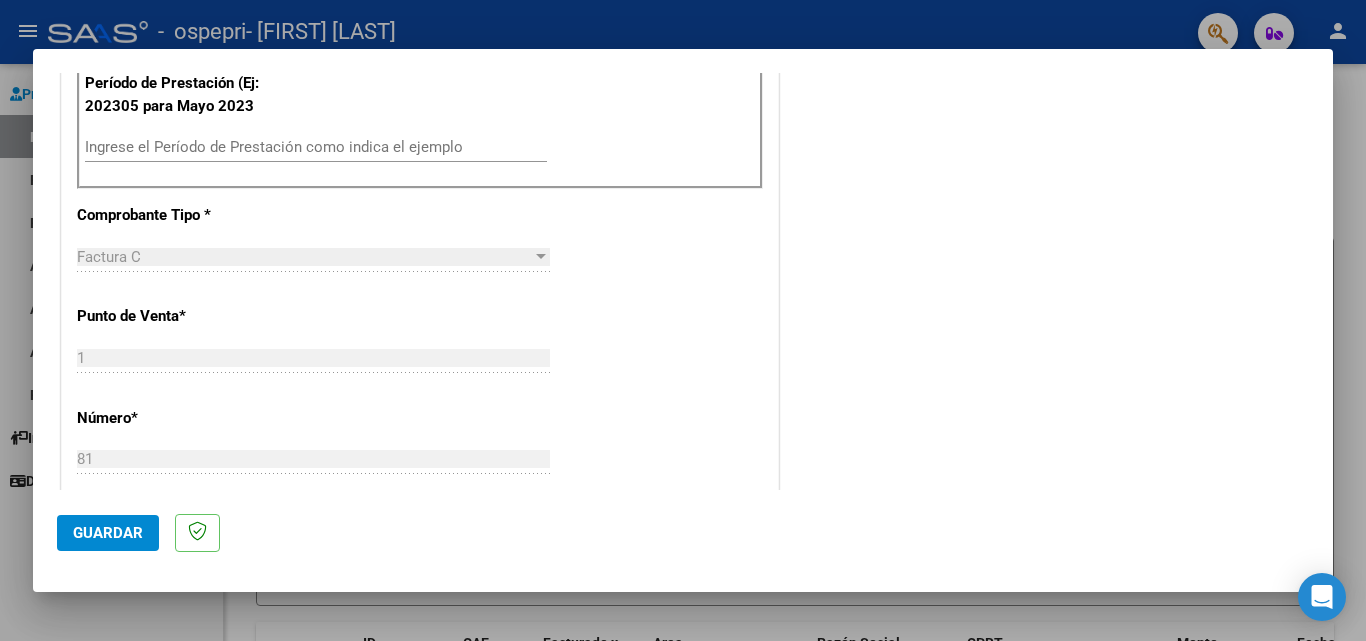 scroll, scrollTop: 569, scrollLeft: 0, axis: vertical 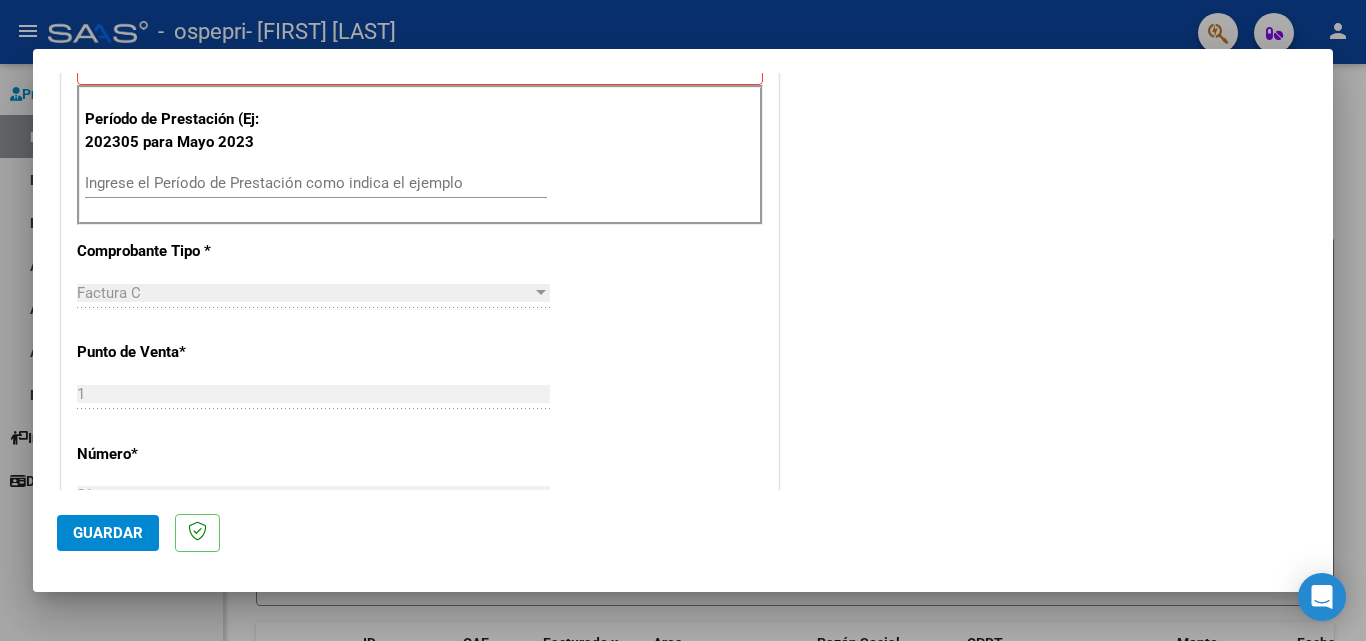 click on "Ingrese el Período de Prestación como indica el ejemplo" at bounding box center [316, 183] 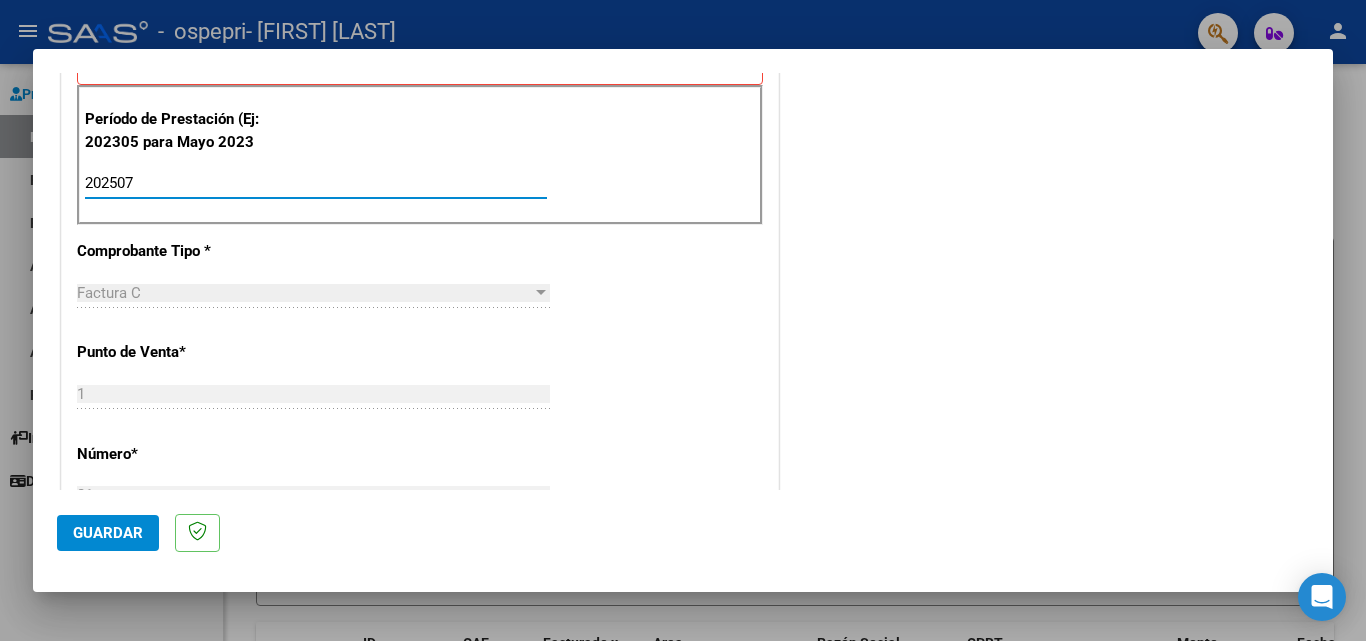 type on "202507" 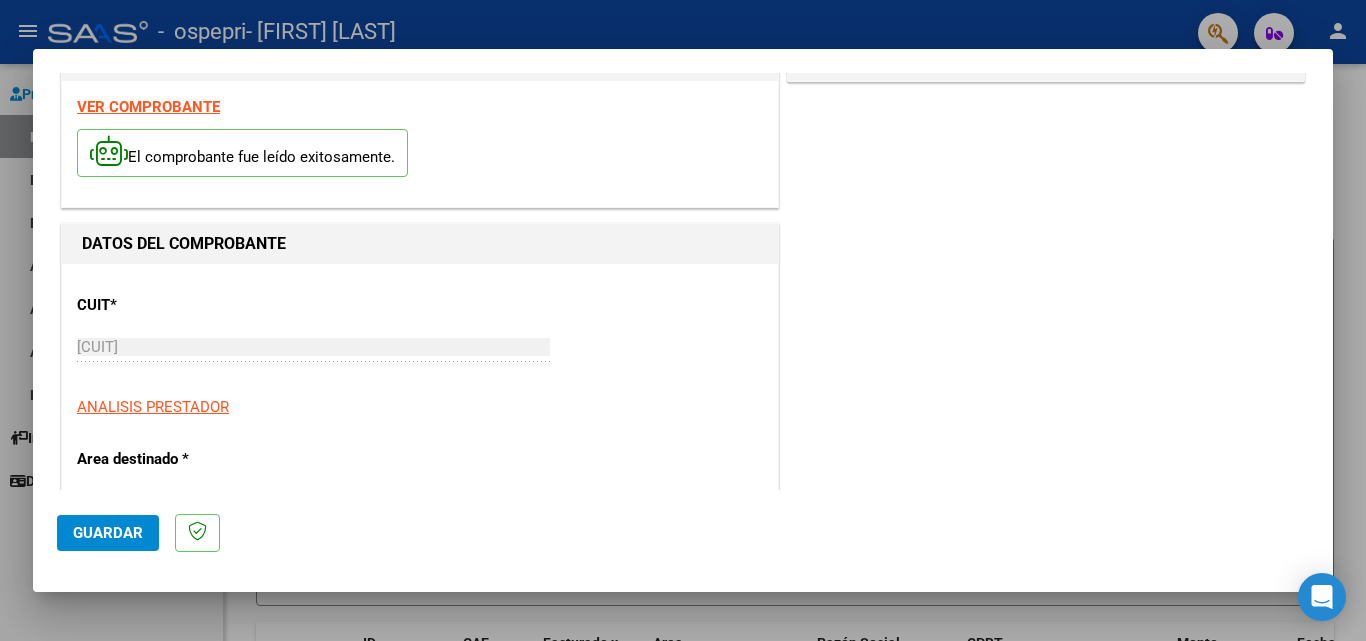 scroll, scrollTop: 0, scrollLeft: 0, axis: both 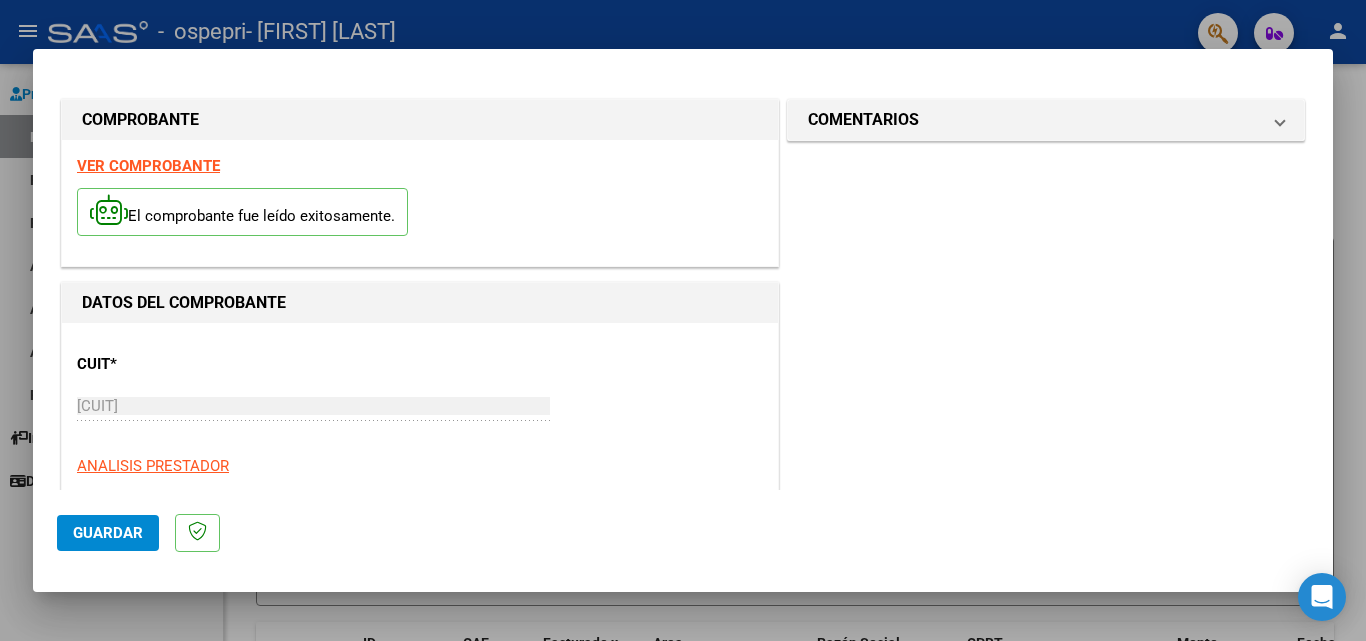 click on "Guardar" 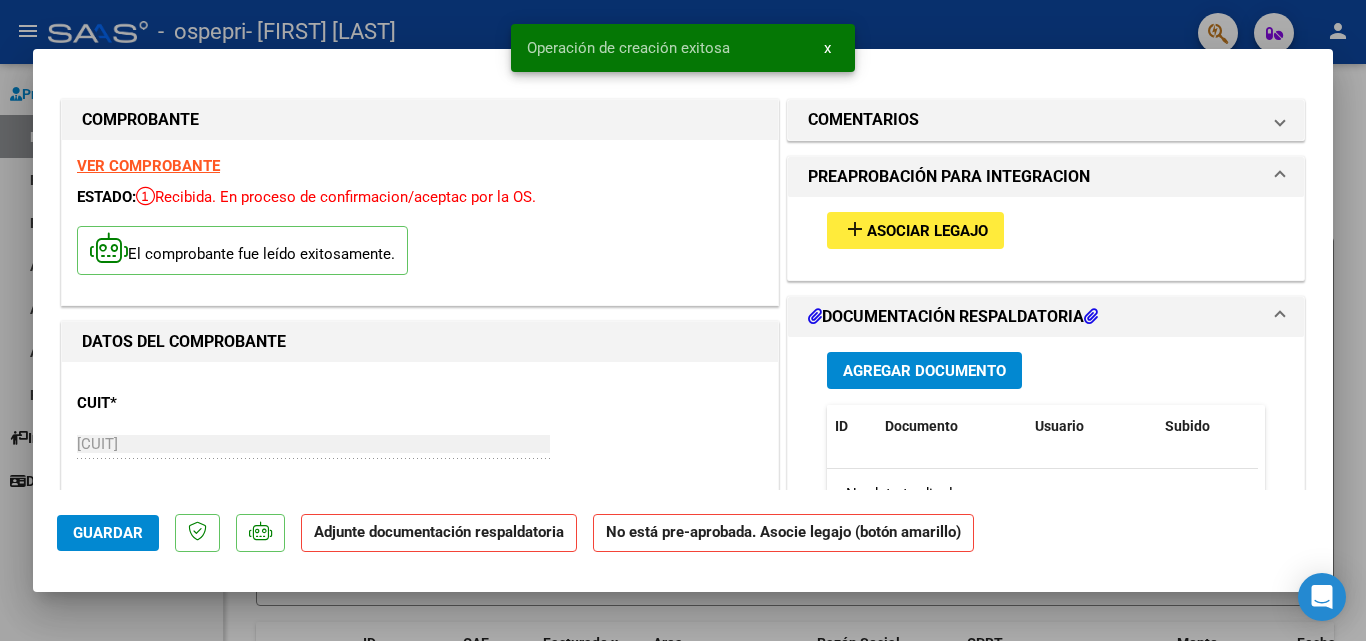 click on "Asociar Legajo" at bounding box center (927, 231) 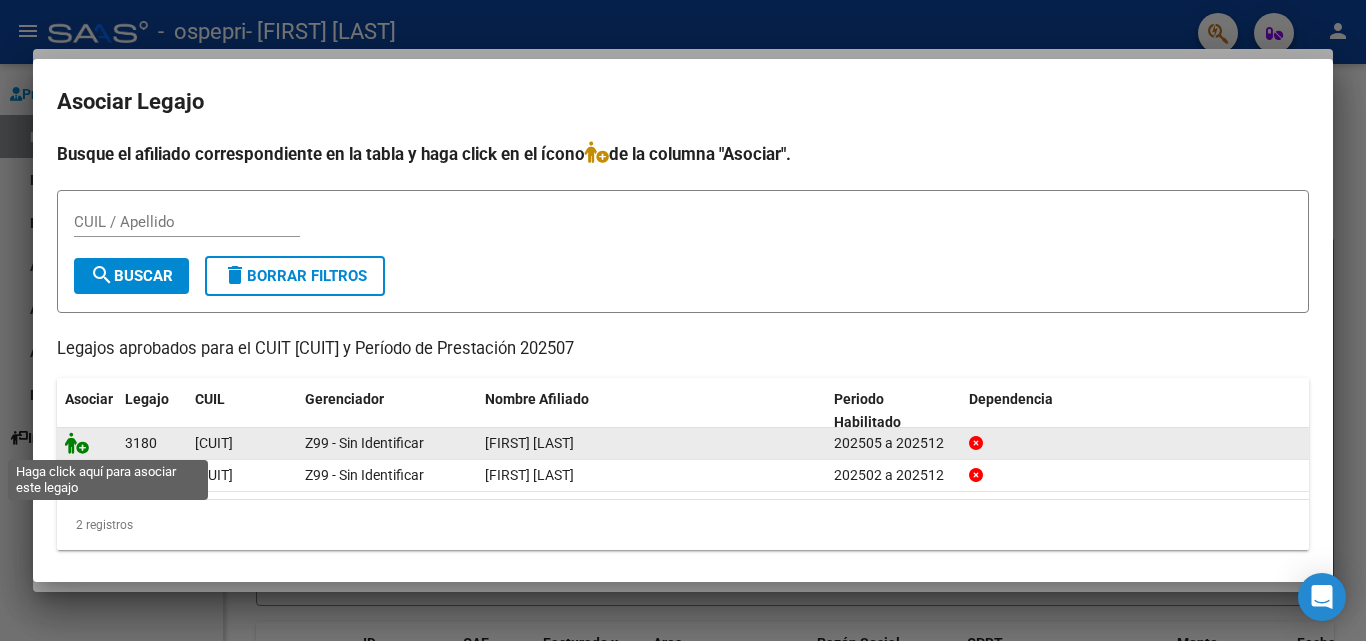click 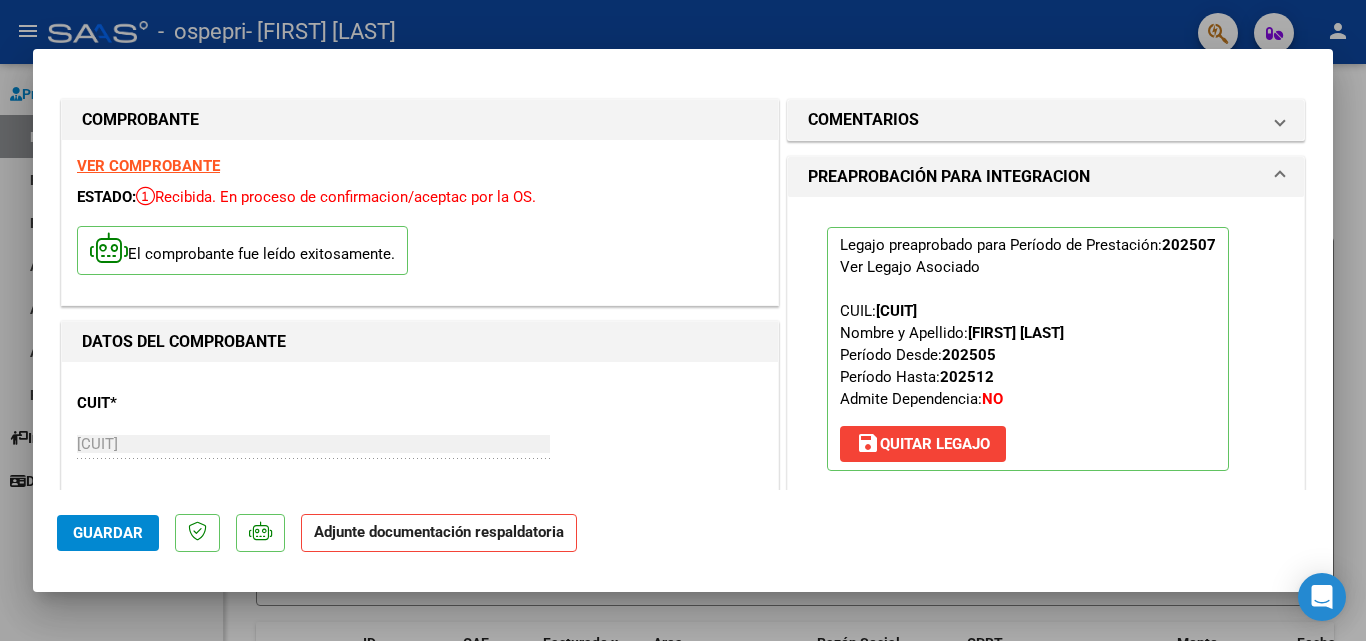 scroll, scrollTop: 364, scrollLeft: 0, axis: vertical 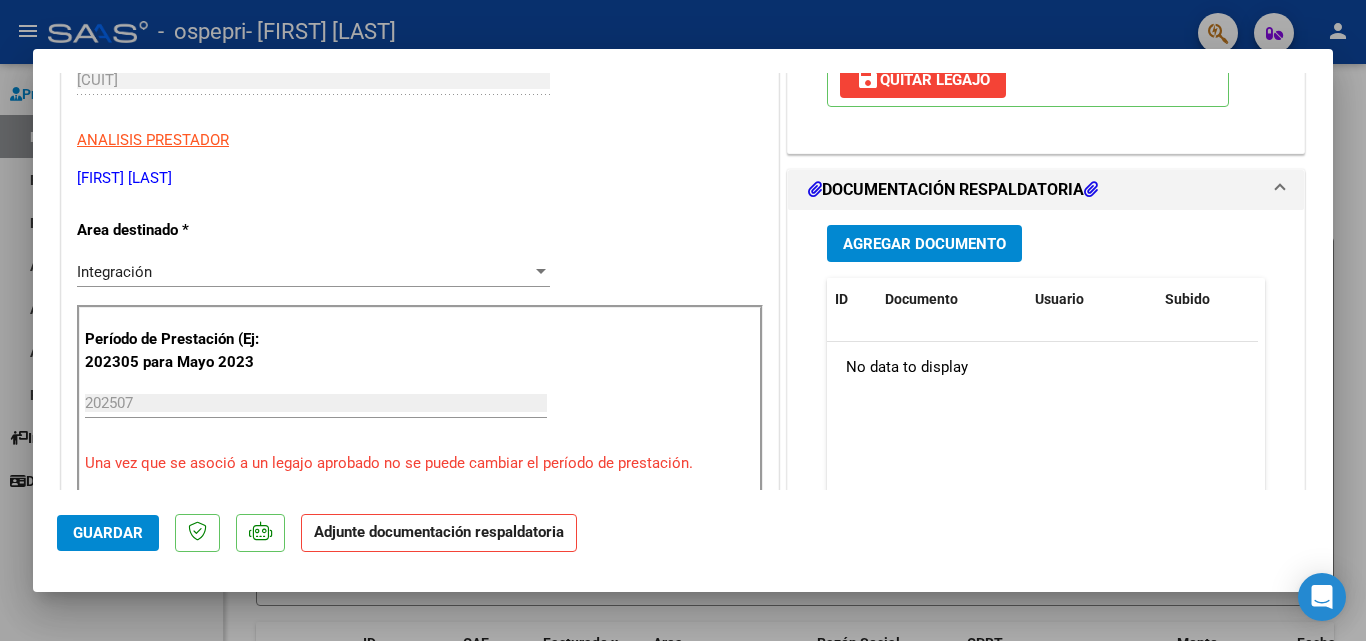 click on "Agregar Documento" at bounding box center (924, 244) 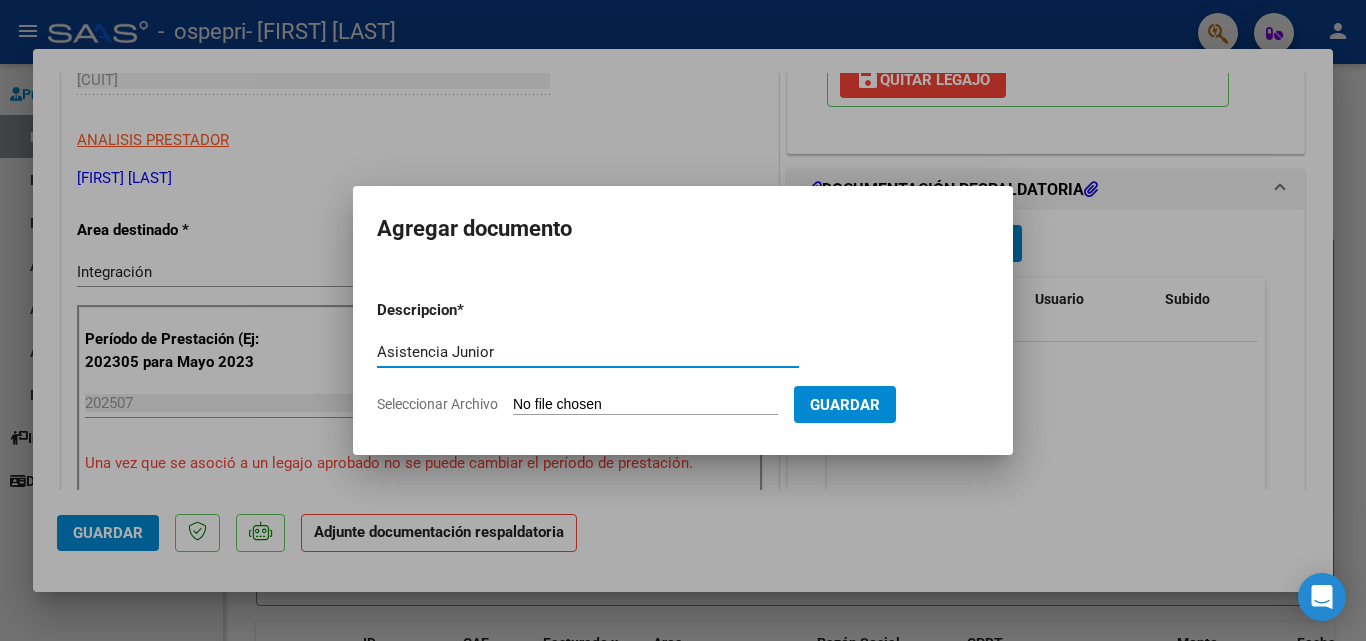 type on "Asistencia Junior" 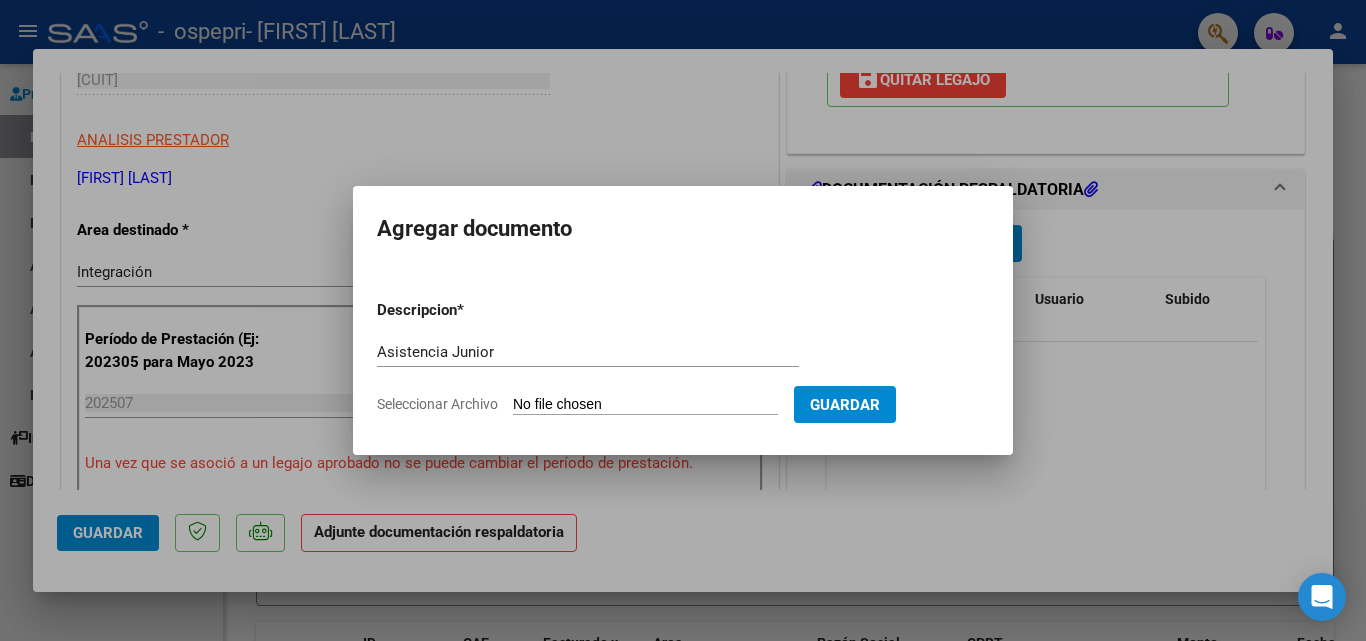 click on "Seleccionar Archivo" 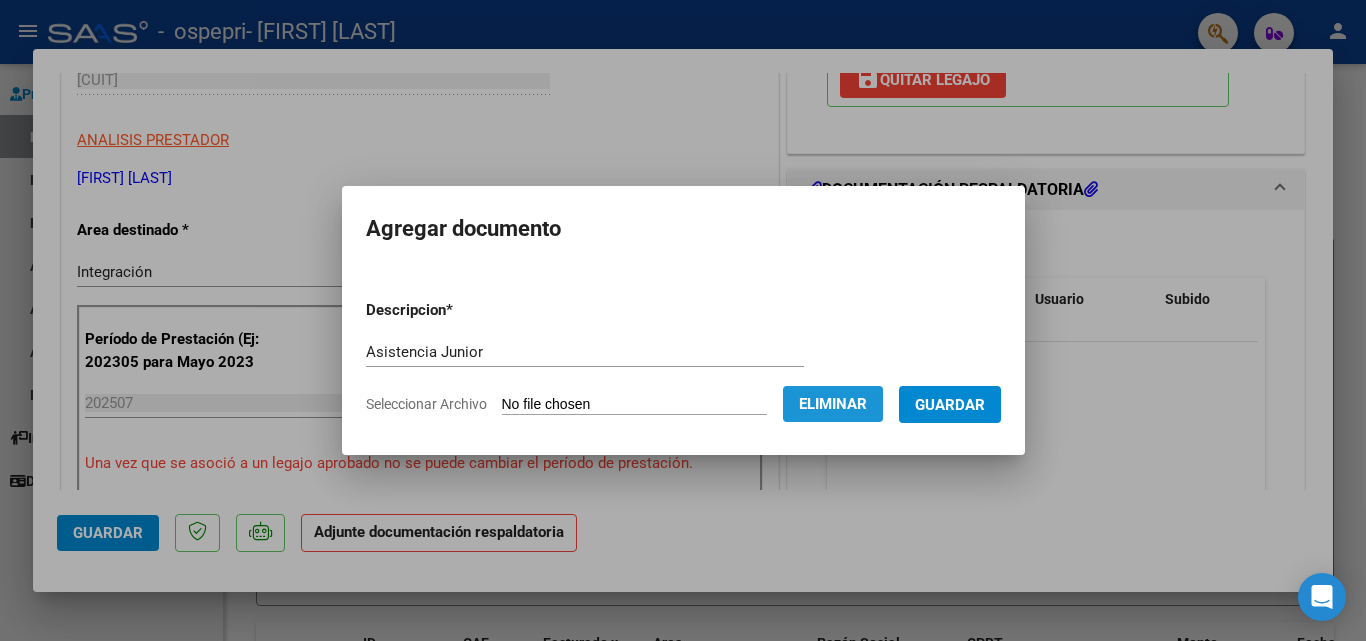 click on "Eliminar" 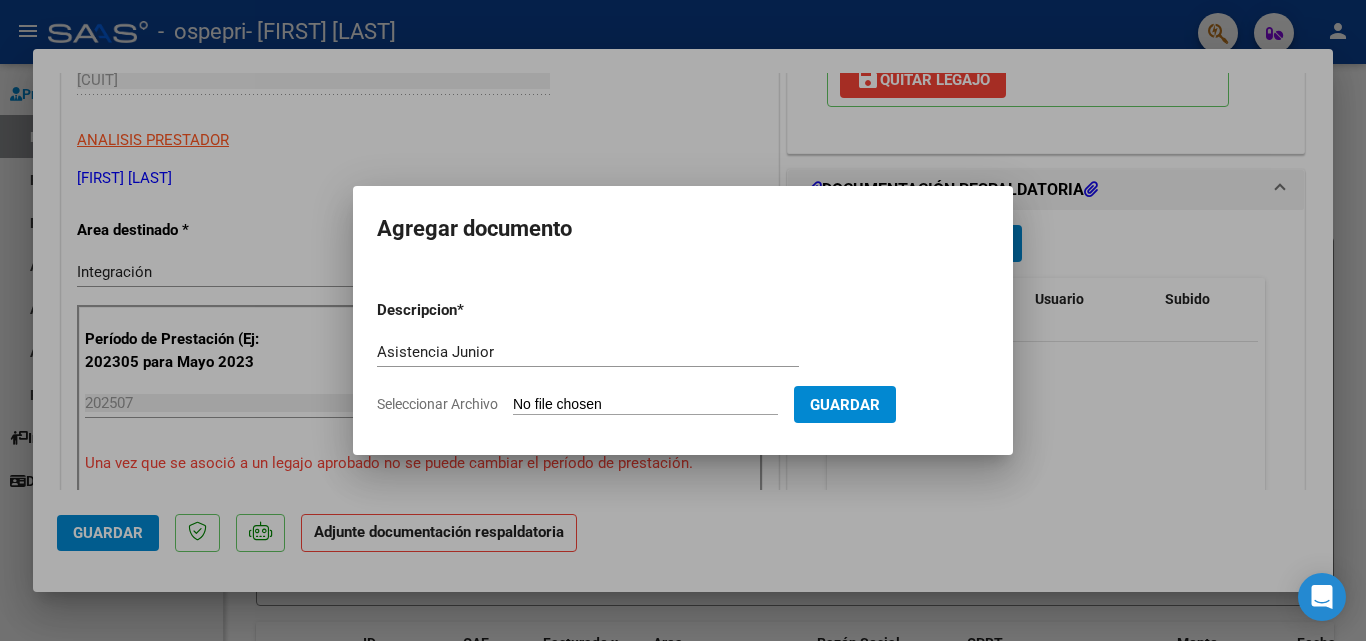 click on "Seleccionar Archivo" 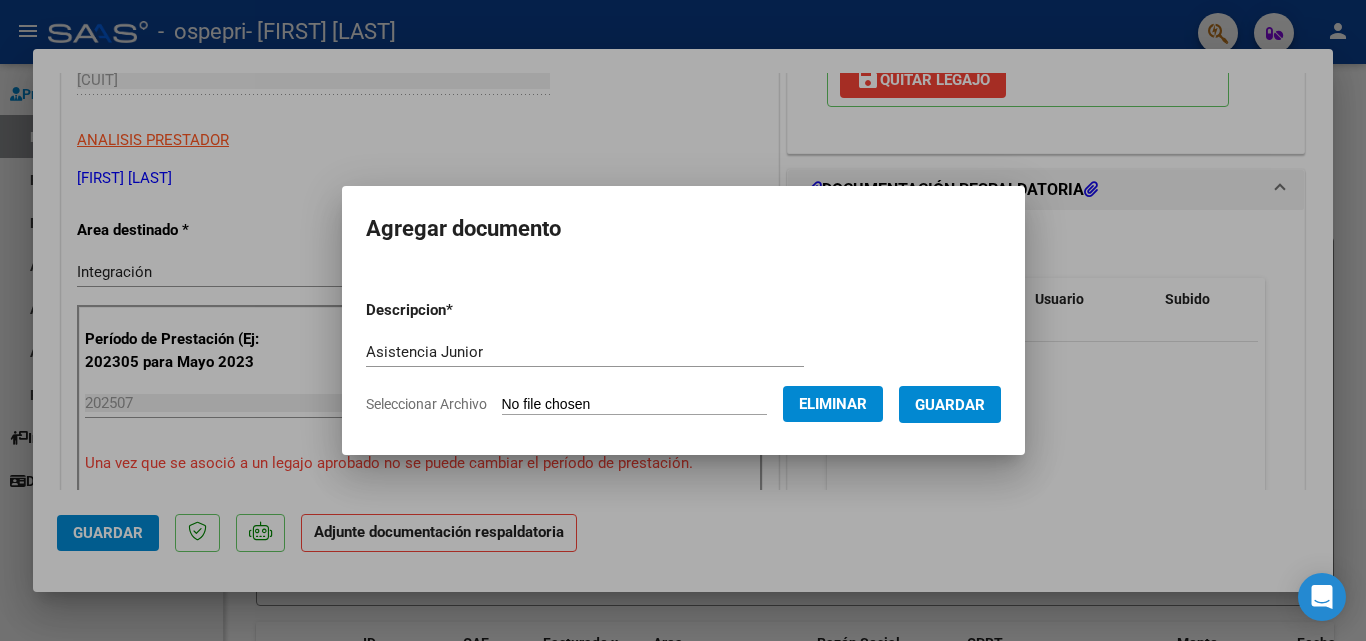 click on "Guardar" at bounding box center (950, 404) 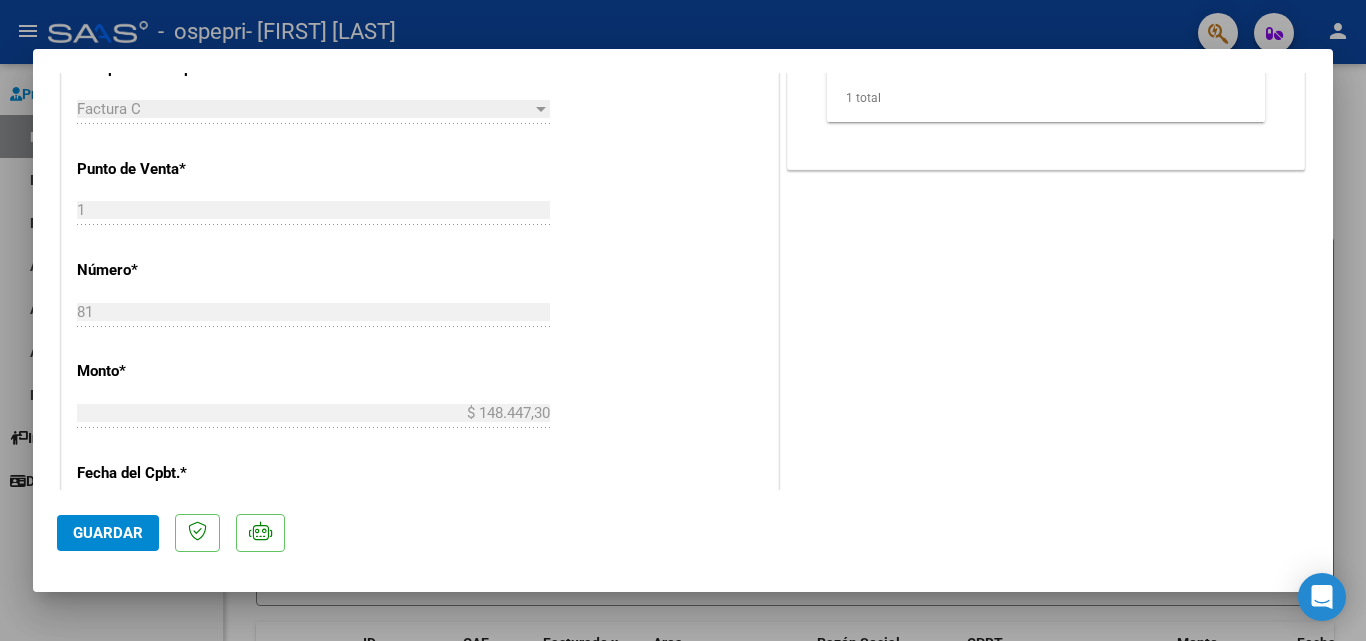 scroll, scrollTop: 895, scrollLeft: 0, axis: vertical 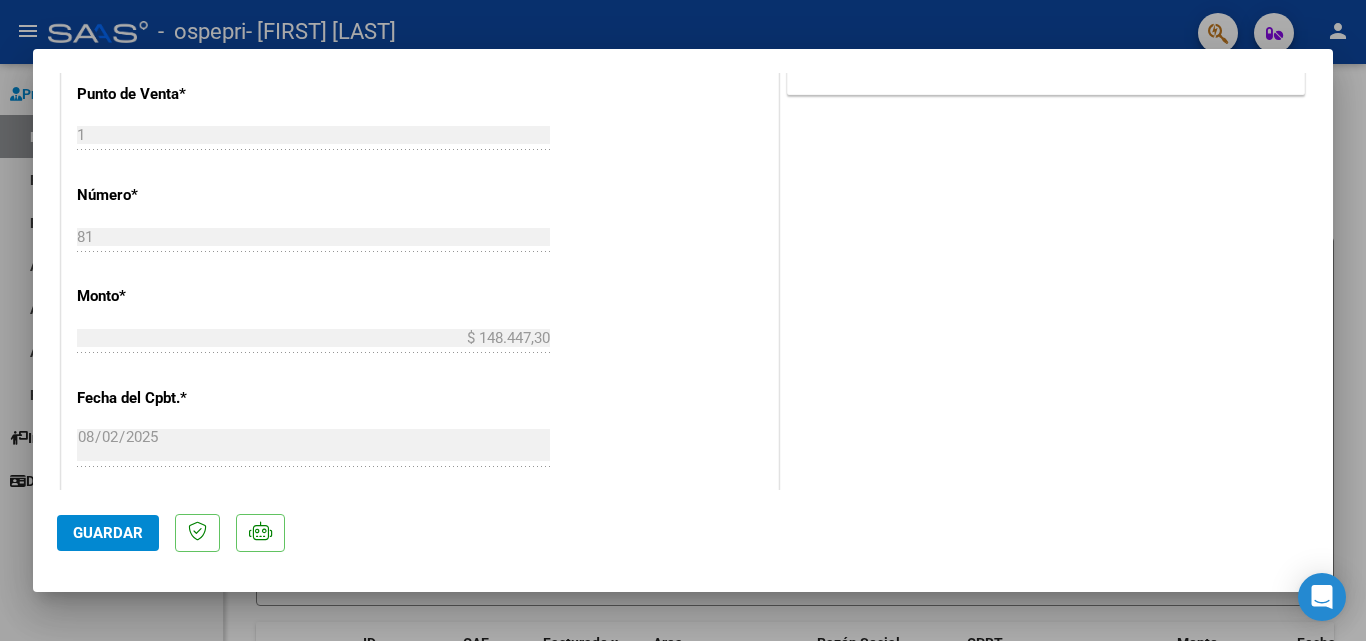 click on "Guardar" 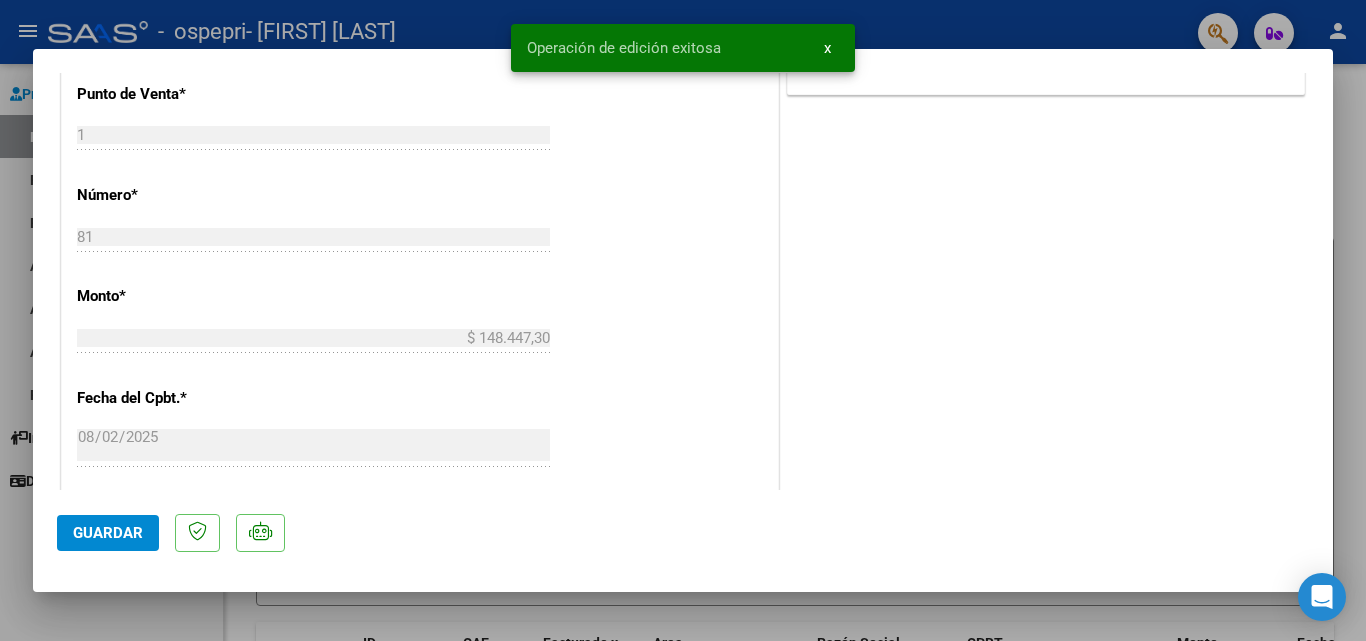 click at bounding box center (683, 320) 